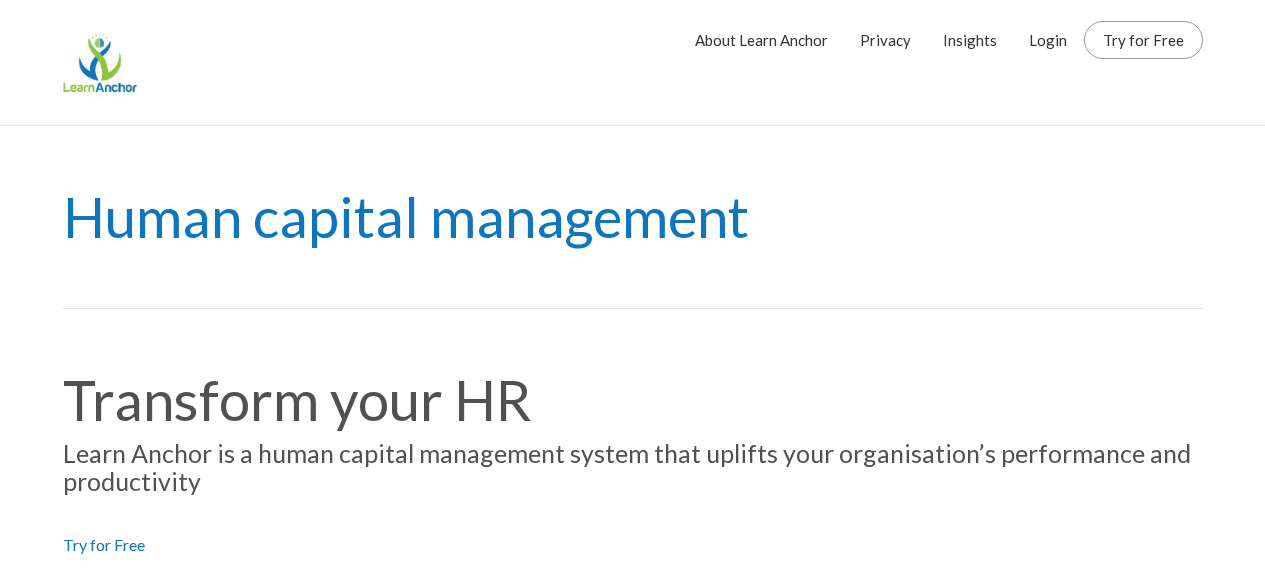 scroll, scrollTop: 0, scrollLeft: 0, axis: both 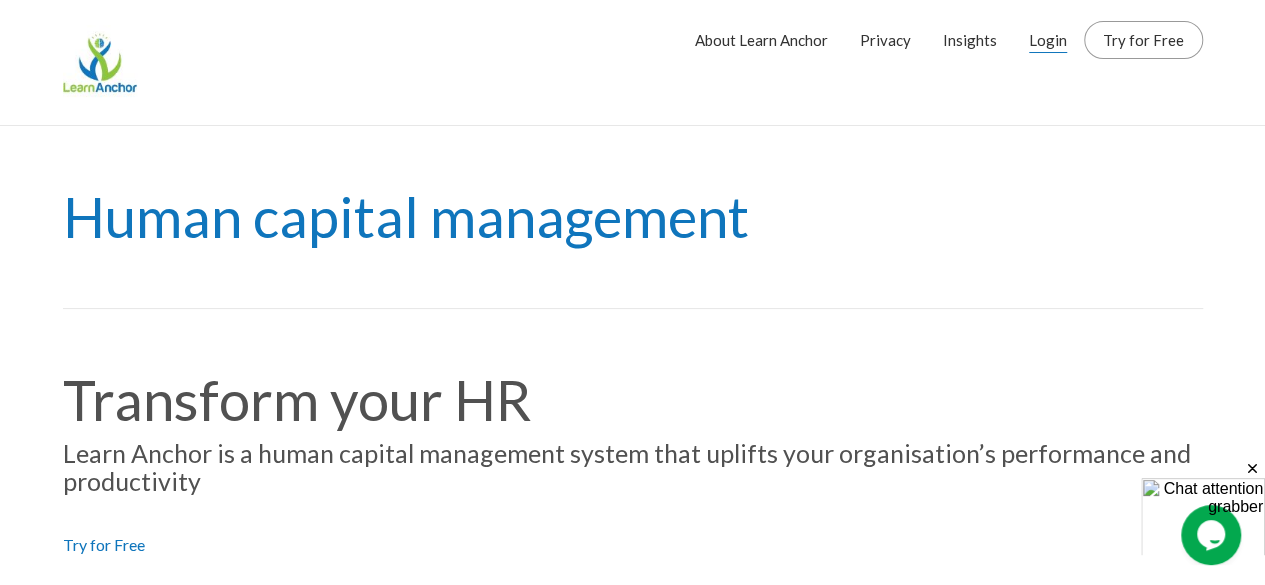 click on "Login" at bounding box center (1048, 40) 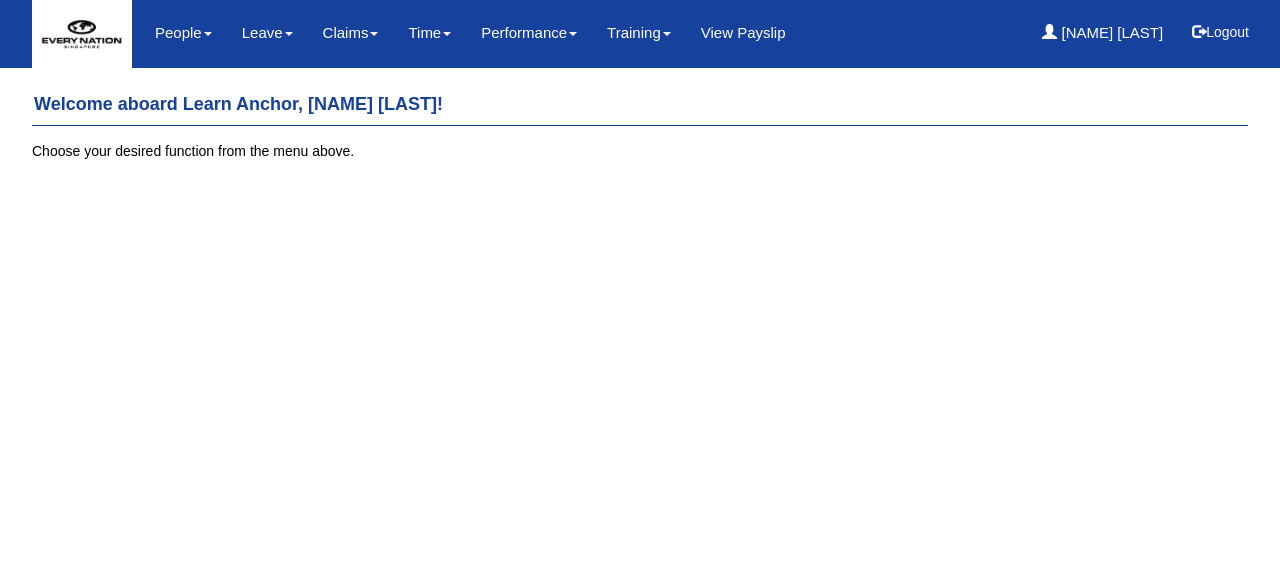 scroll, scrollTop: 0, scrollLeft: 0, axis: both 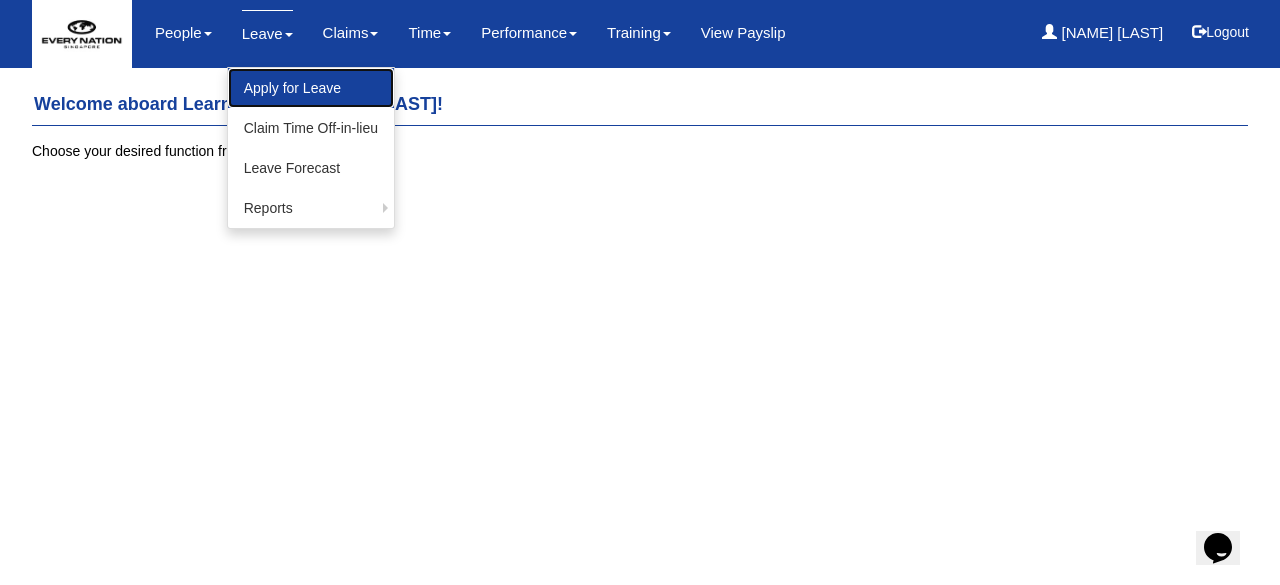 click on "Apply for Leave" at bounding box center (311, 88) 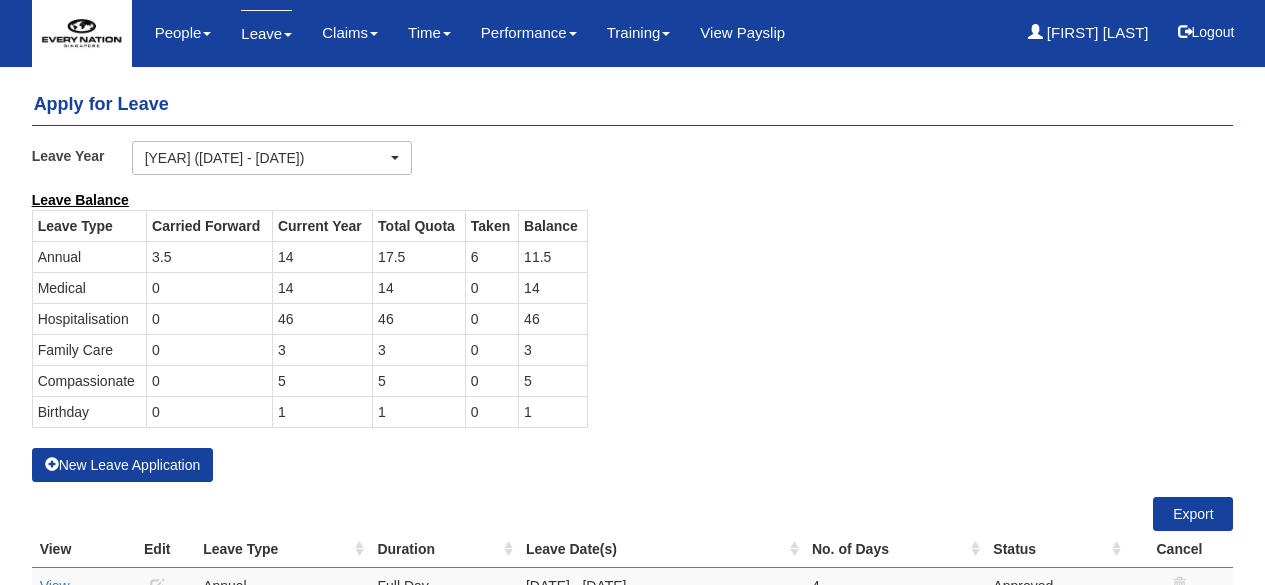 scroll, scrollTop: 0, scrollLeft: 0, axis: both 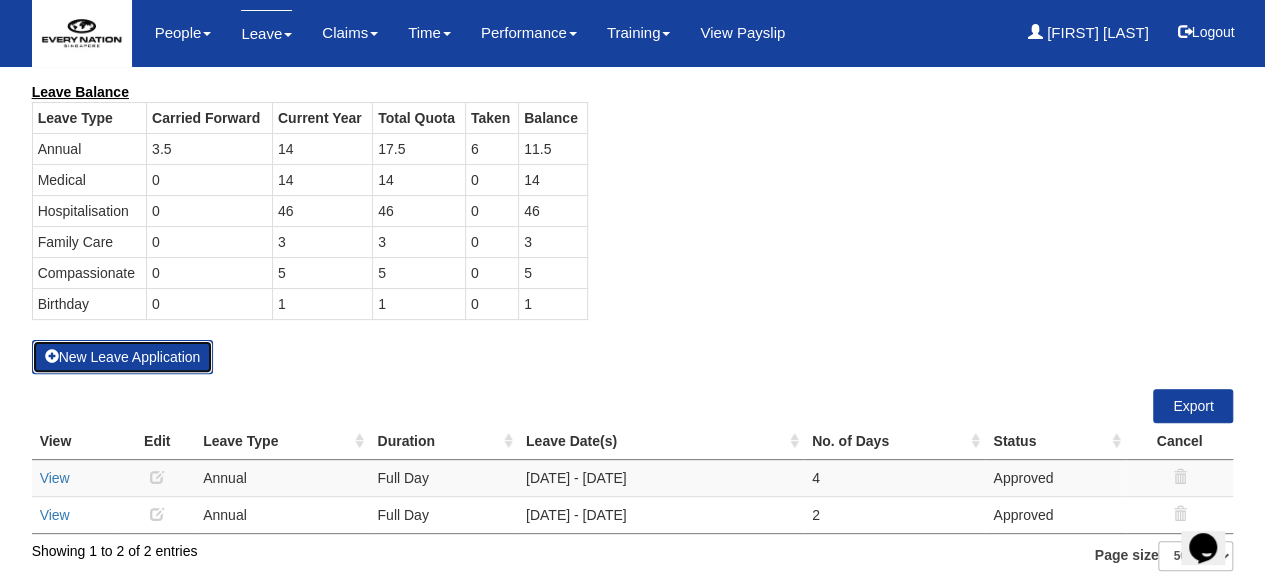 click on "New Leave Application" at bounding box center (123, 357) 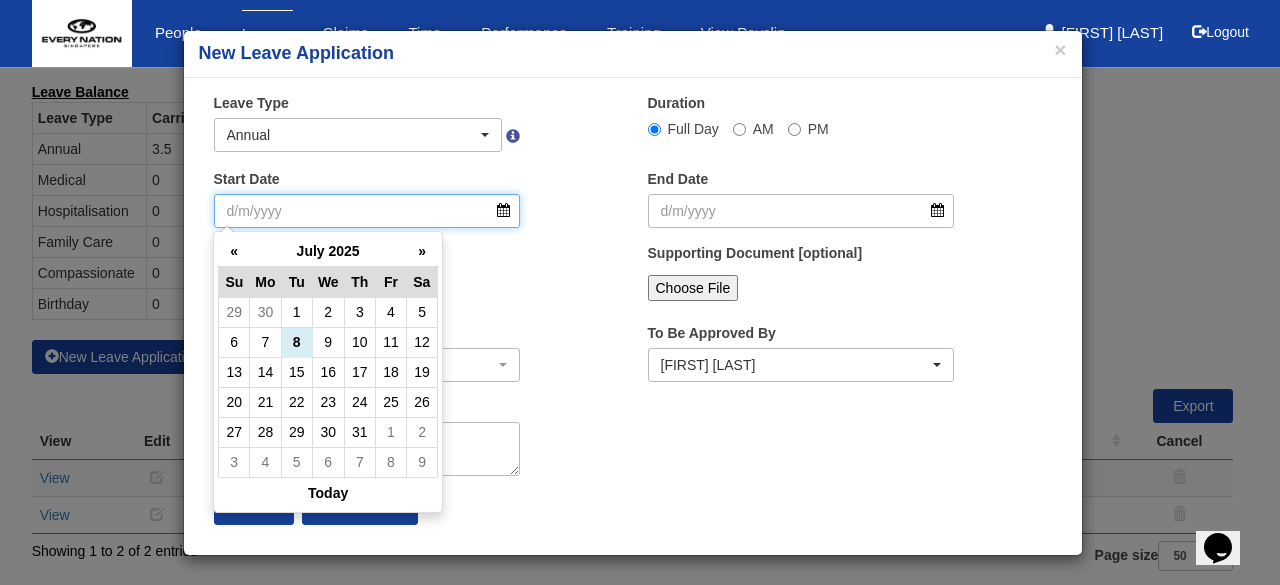 click on "Start Date" at bounding box center (367, 211) 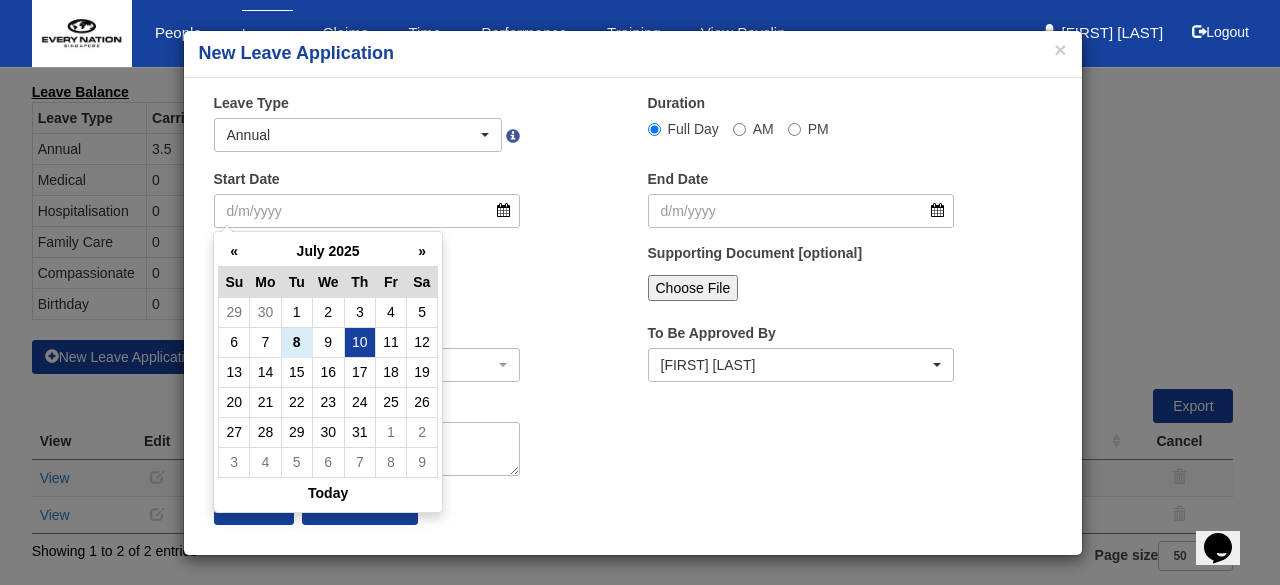 click on "10" at bounding box center [359, 312] 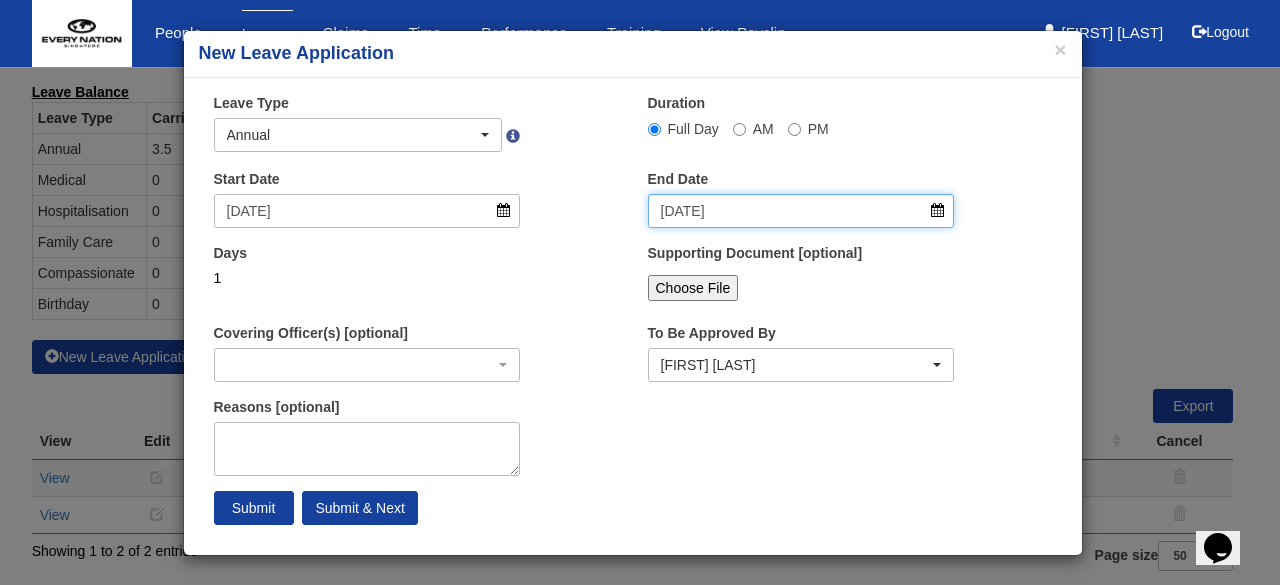 click on "10/7/2025" at bounding box center [801, 211] 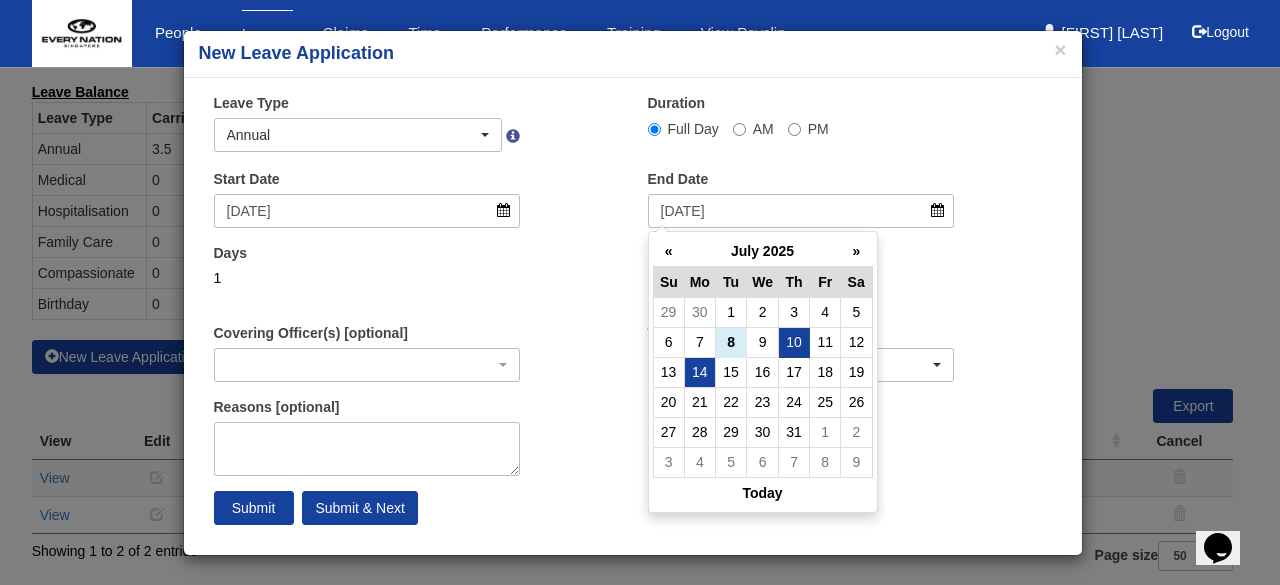 click on "14" at bounding box center (699, 312) 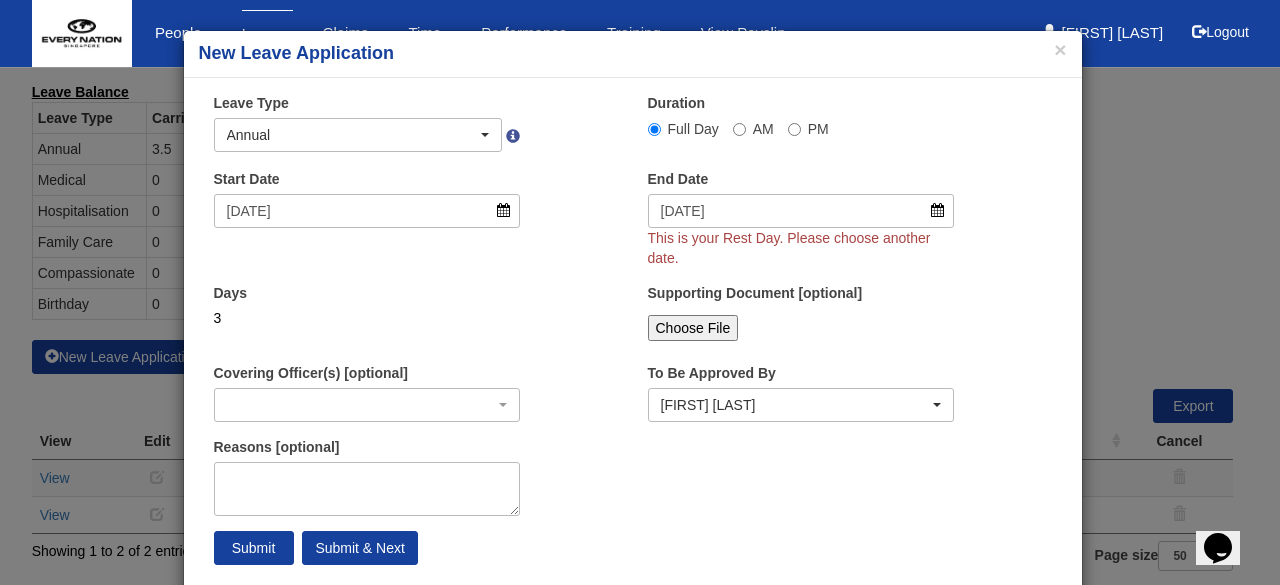 click on "×
Leave Type
Annual
Childcare
Off-in-lieu
Medical
Hospitalisation
Maternity
Paternity
Family Care
Compassionate
Marriage
Public Holiday
Unpaid
Birthday
National Service
PH Replacement
Annual
Duration
Full Day
AM PM" at bounding box center [633, 336] 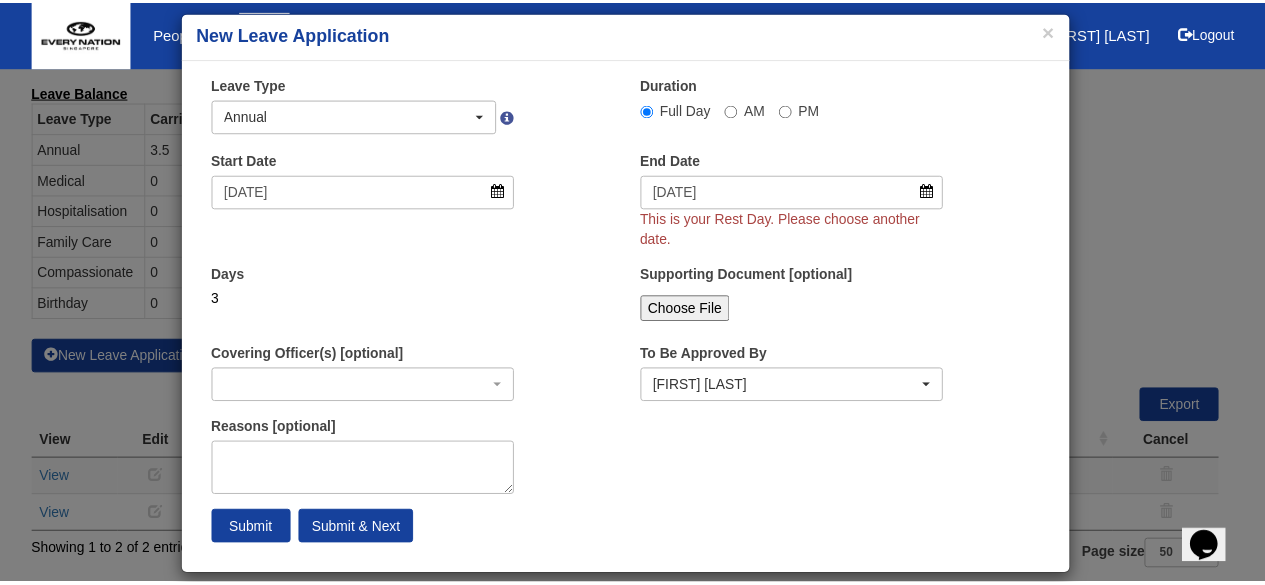 scroll, scrollTop: 0, scrollLeft: 0, axis: both 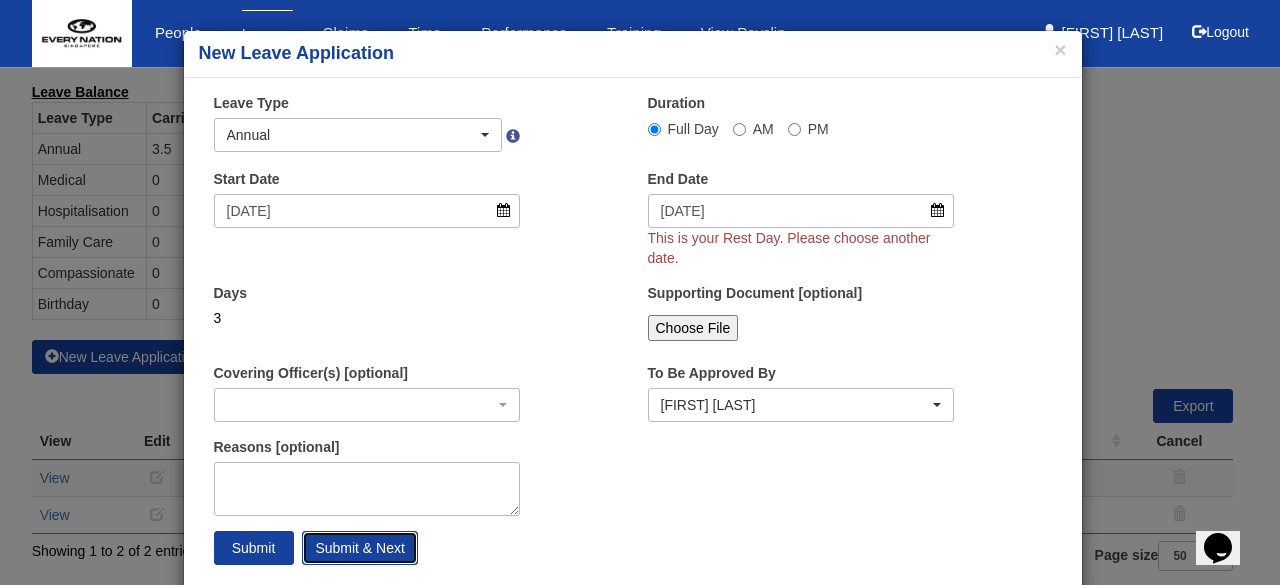 click on "Submit & Next" at bounding box center (359, 548) 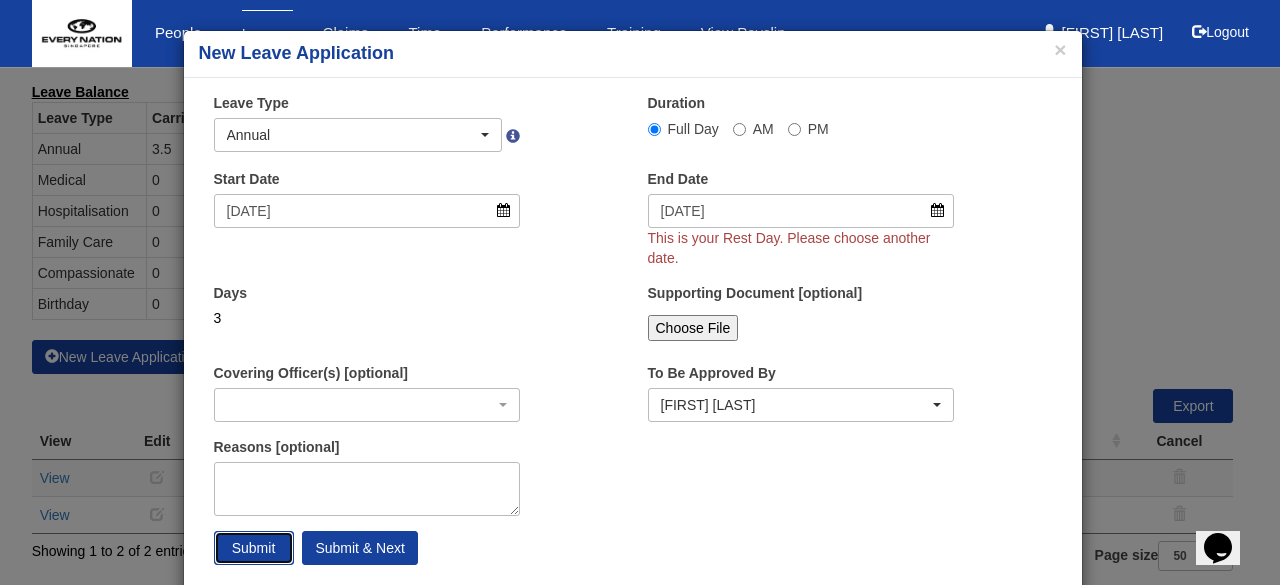 click on "Submit" at bounding box center (254, 548) 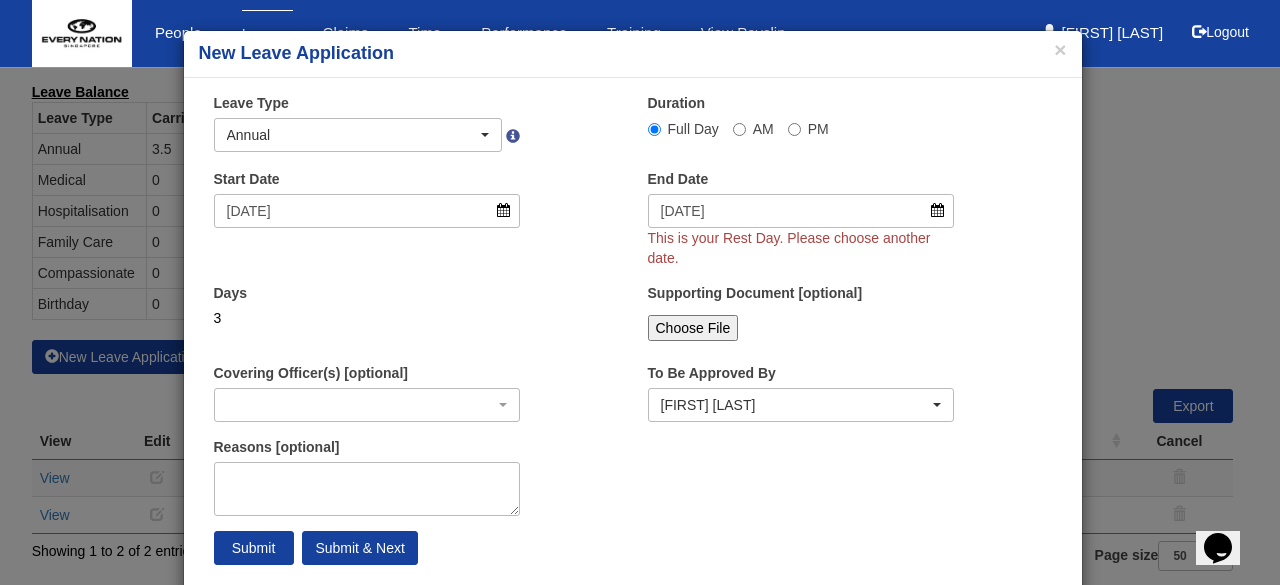 click on "Days
3" at bounding box center (416, 320) 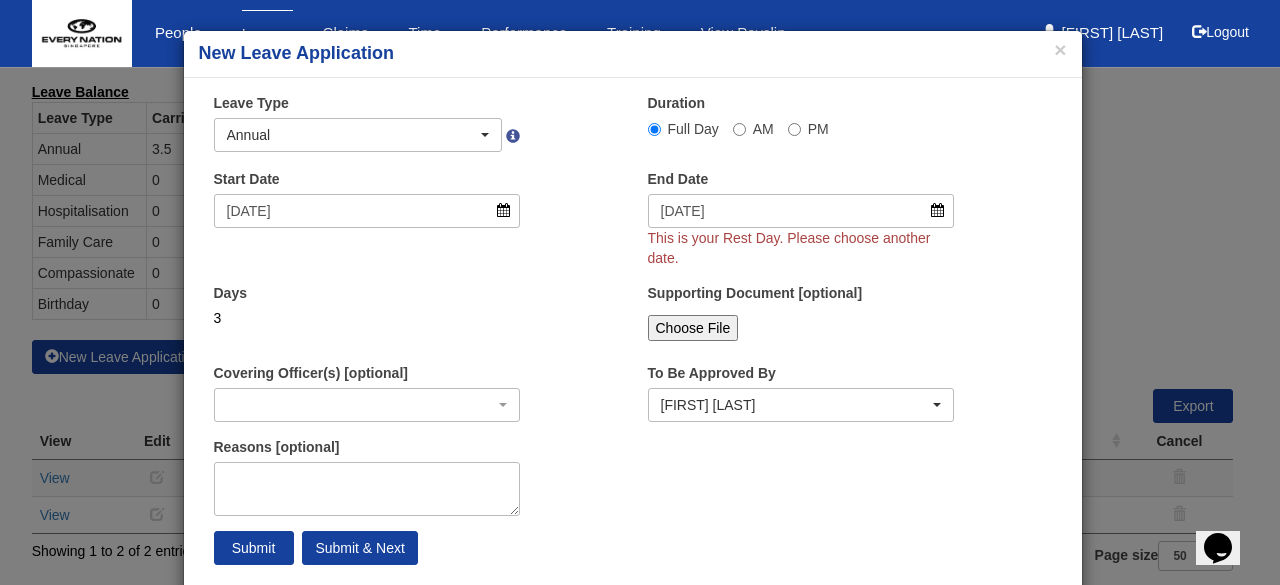 click on "Days
3" at bounding box center [416, 320] 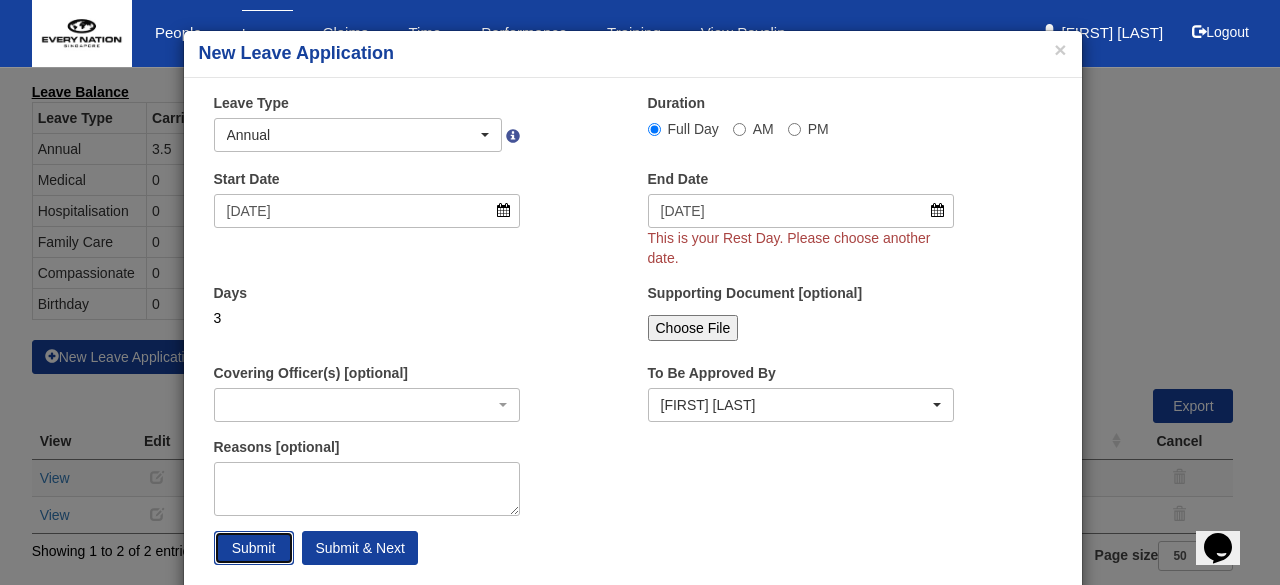 click on "Submit" at bounding box center (254, 548) 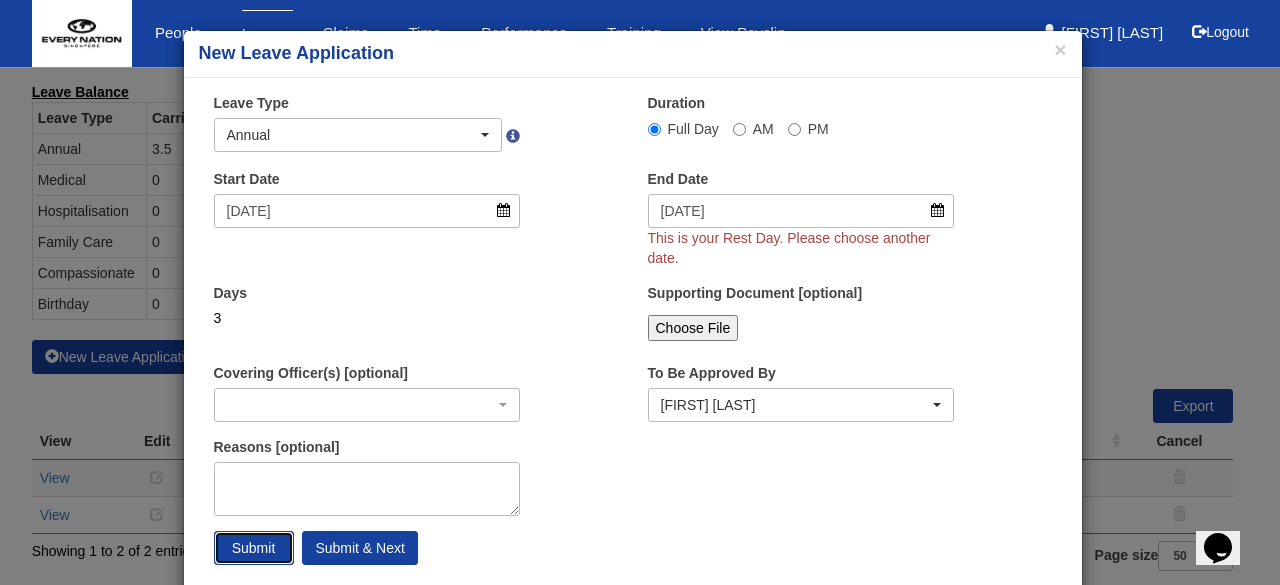 click on "Submit" at bounding box center (254, 548) 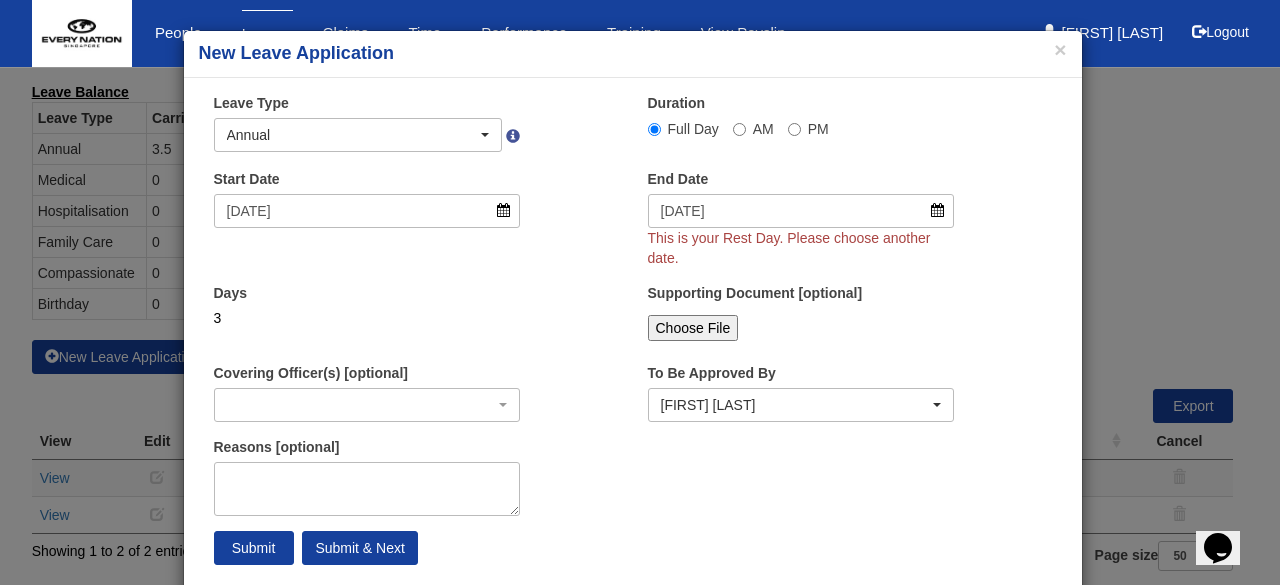 click on "×
Leave Type
Annual
Childcare
Off-in-lieu
Medical
Hospitalisation
Maternity
Paternity
Family Care
Compassionate
Marriage
Public Holiday
Unpaid
Birthday
National Service
PH Replacement
Annual
Duration
Full Day
AM
PM" at bounding box center [633, 336] 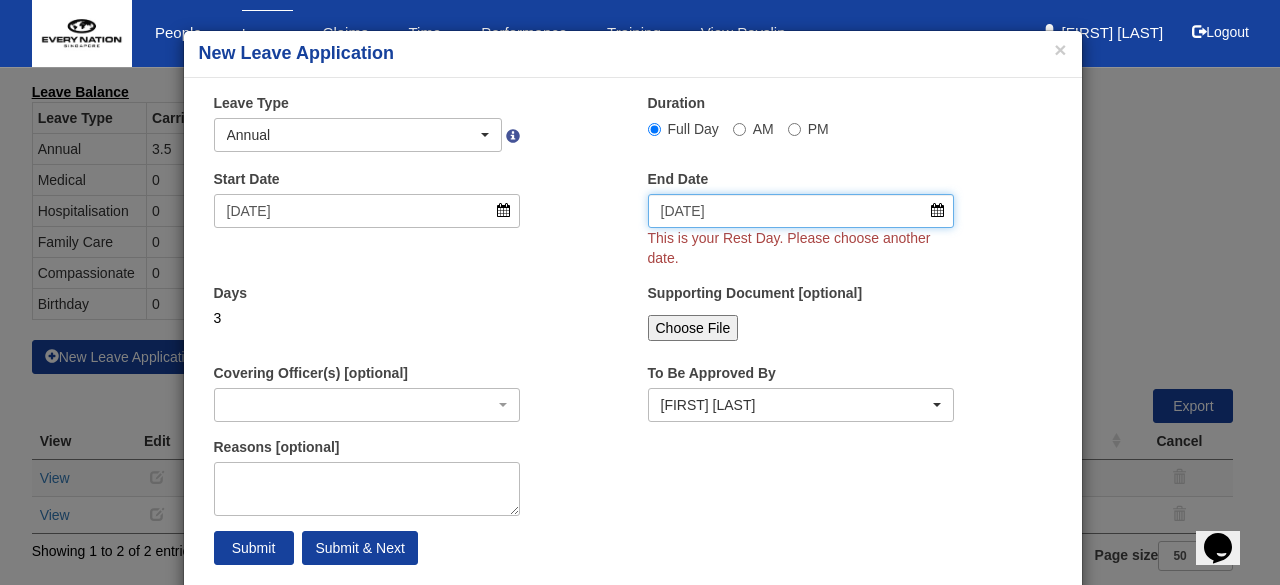click on "14/7/2025" at bounding box center (801, 211) 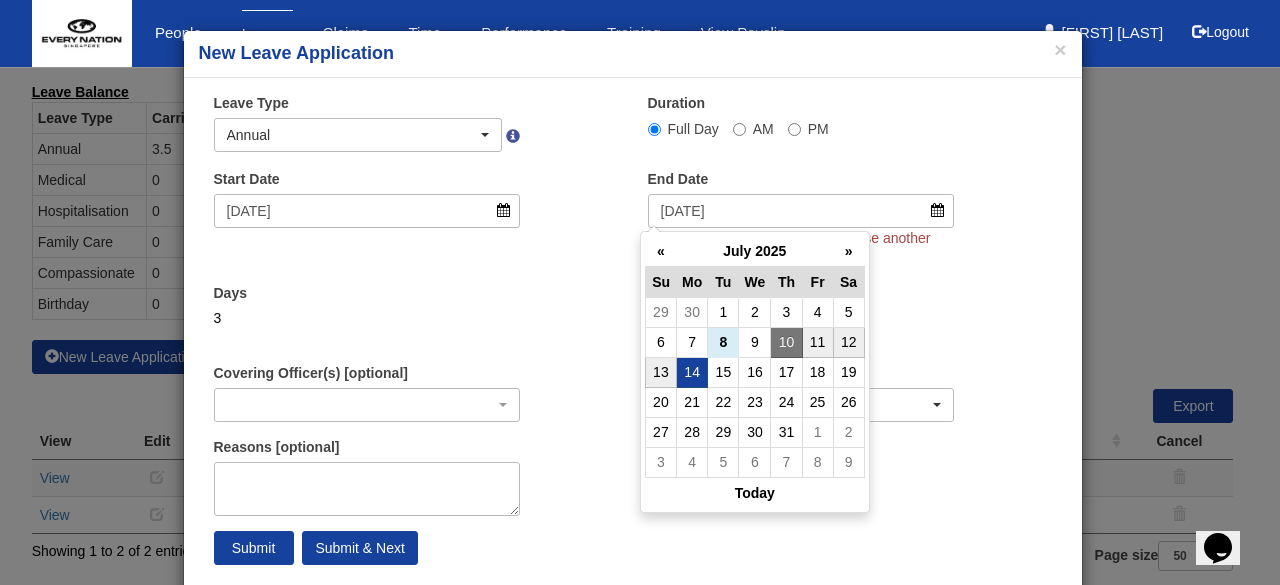 click on "13" at bounding box center (660, 372) 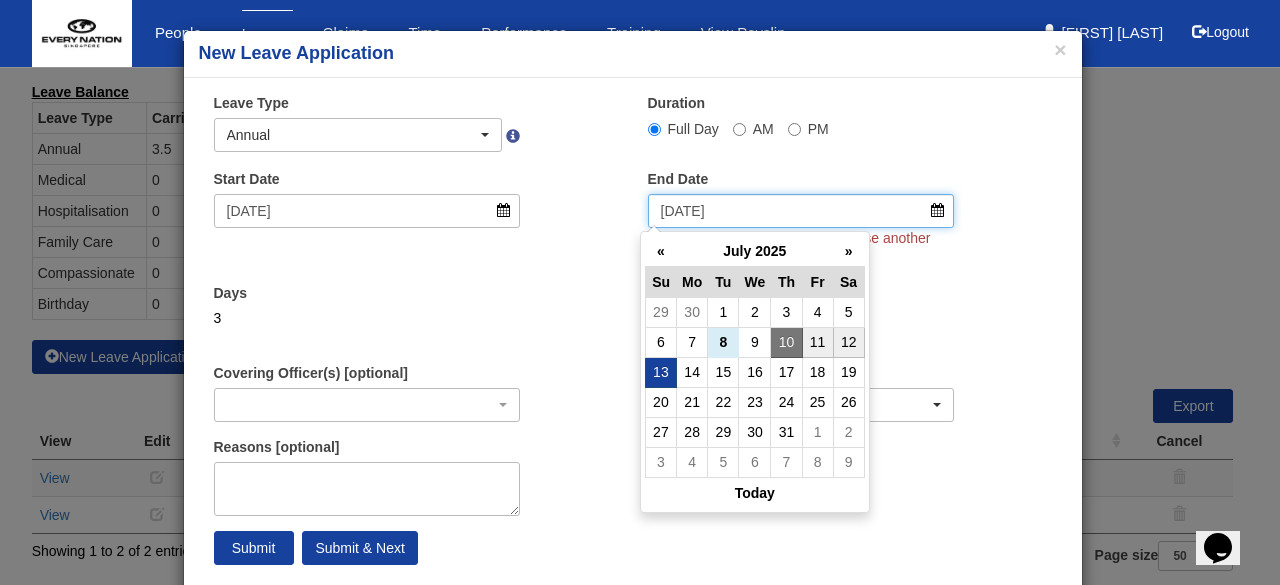 click on "13/7/2025" at bounding box center (801, 211) 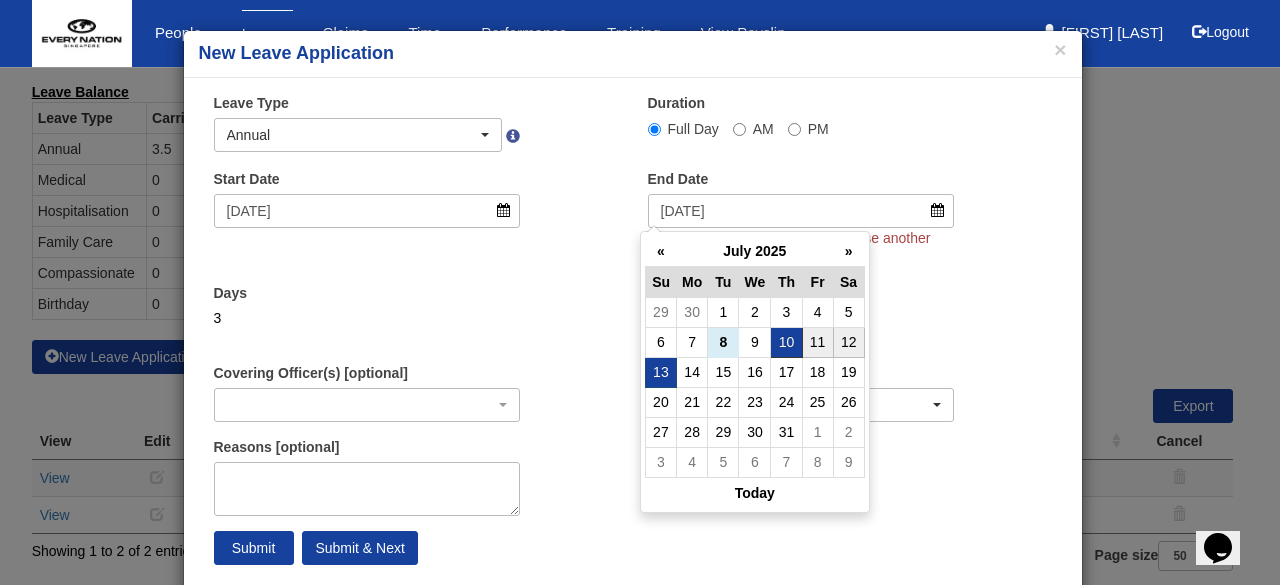 click on "10" at bounding box center [786, 342] 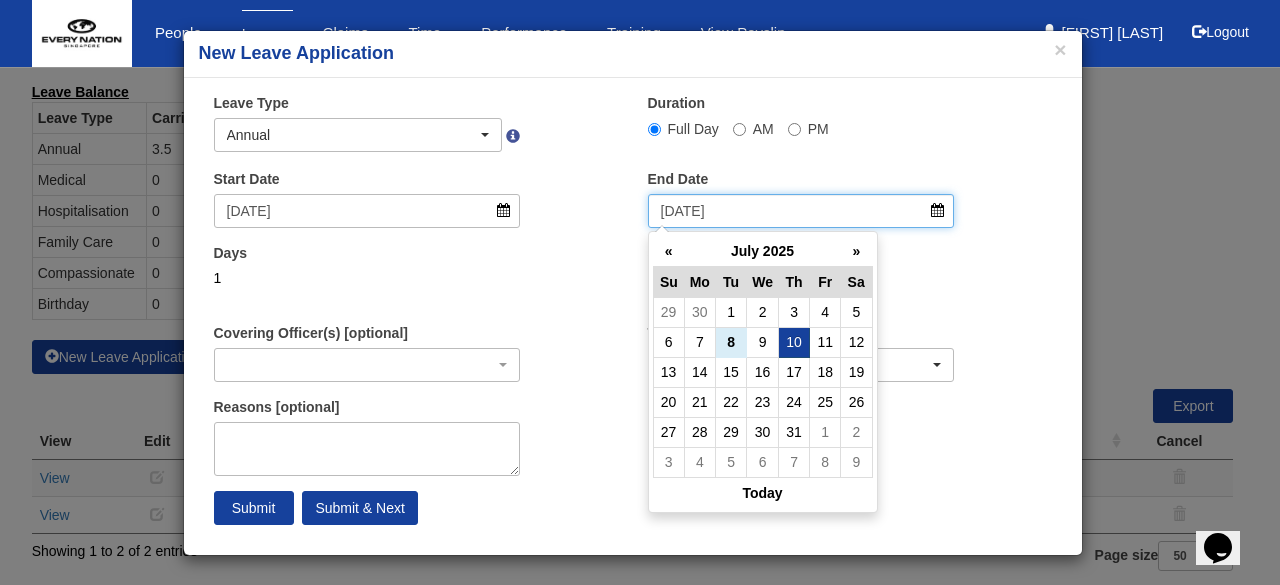 click on "10/7/2025" at bounding box center [801, 211] 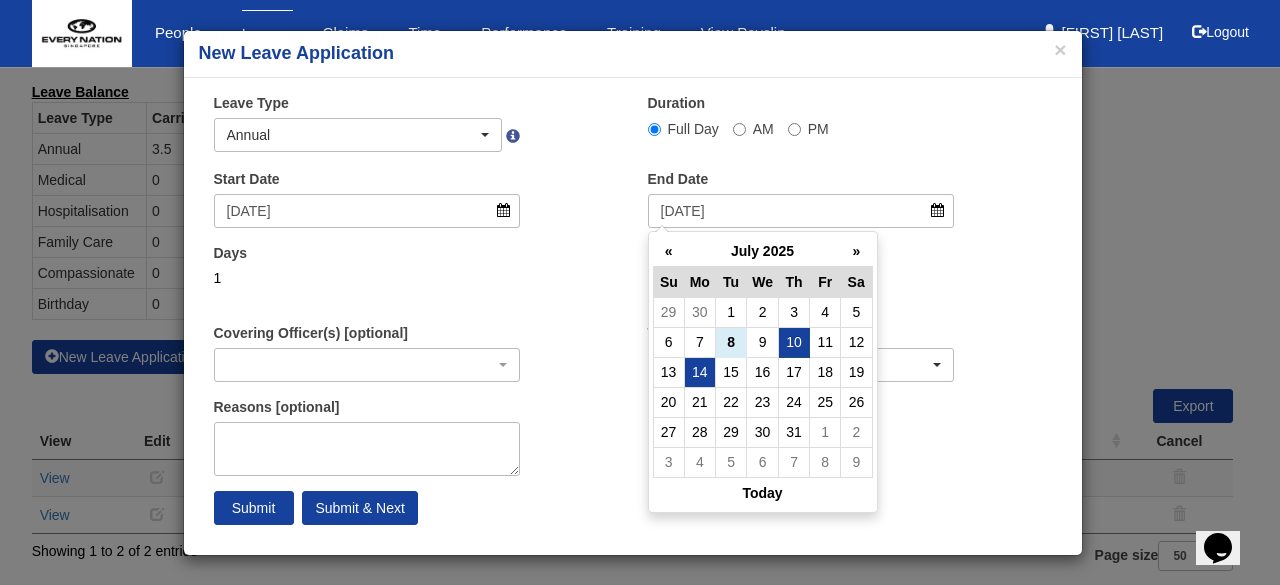 click on "14" at bounding box center (699, 312) 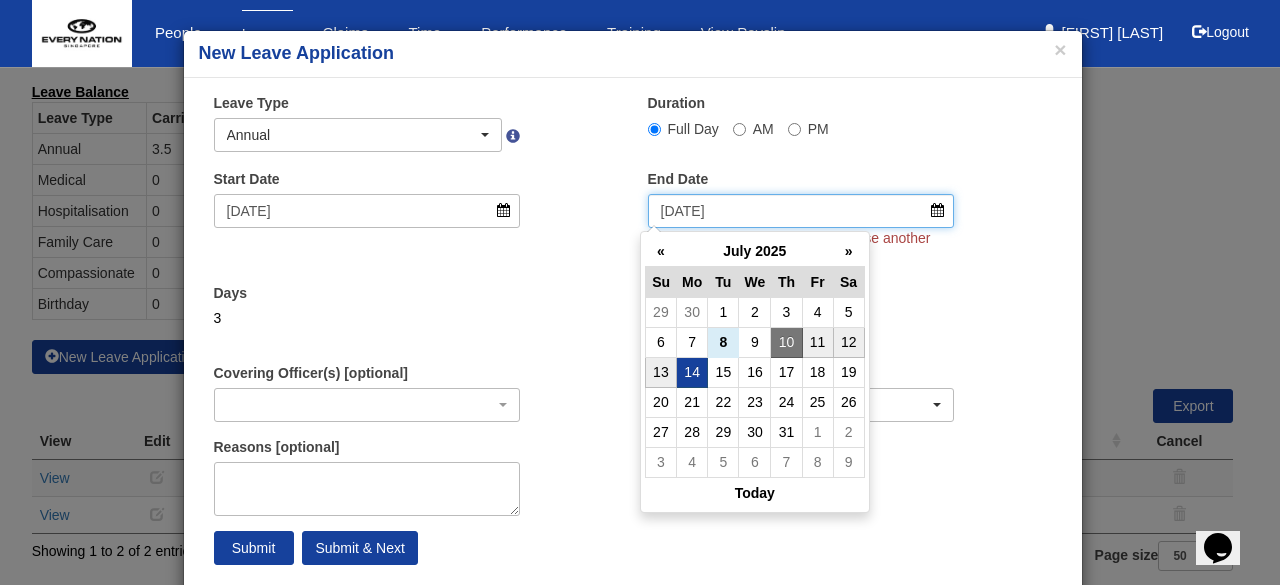 click on "14/7/2025" at bounding box center (801, 211) 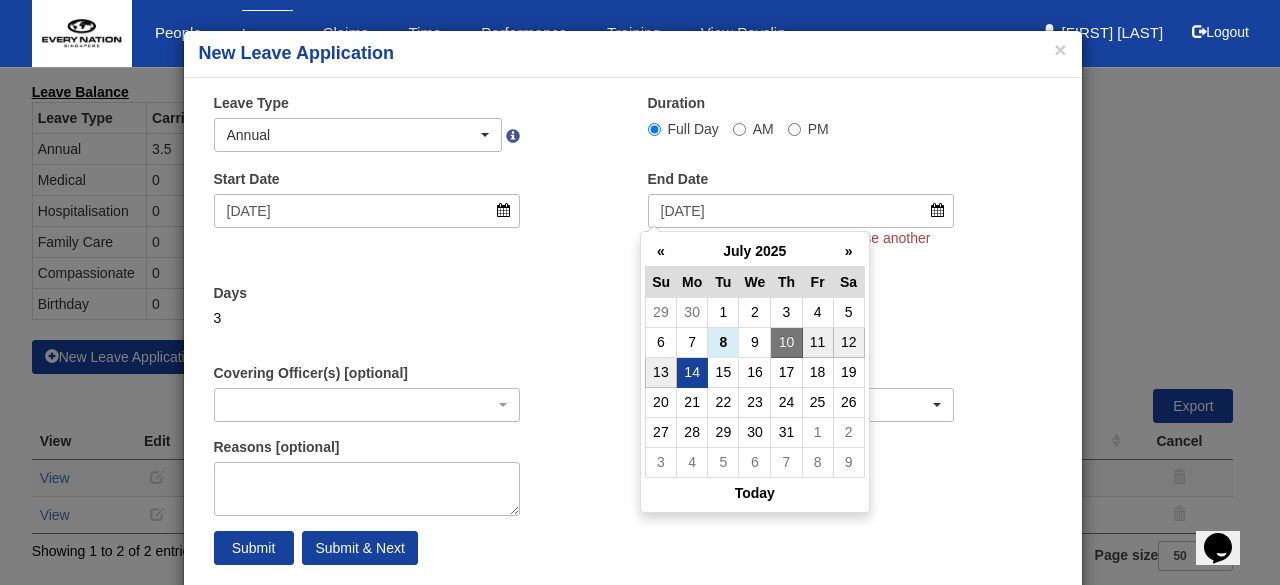 click on "End Date
14/7/2025
This is your Rest Day. Please choose another date." at bounding box center (850, 226) 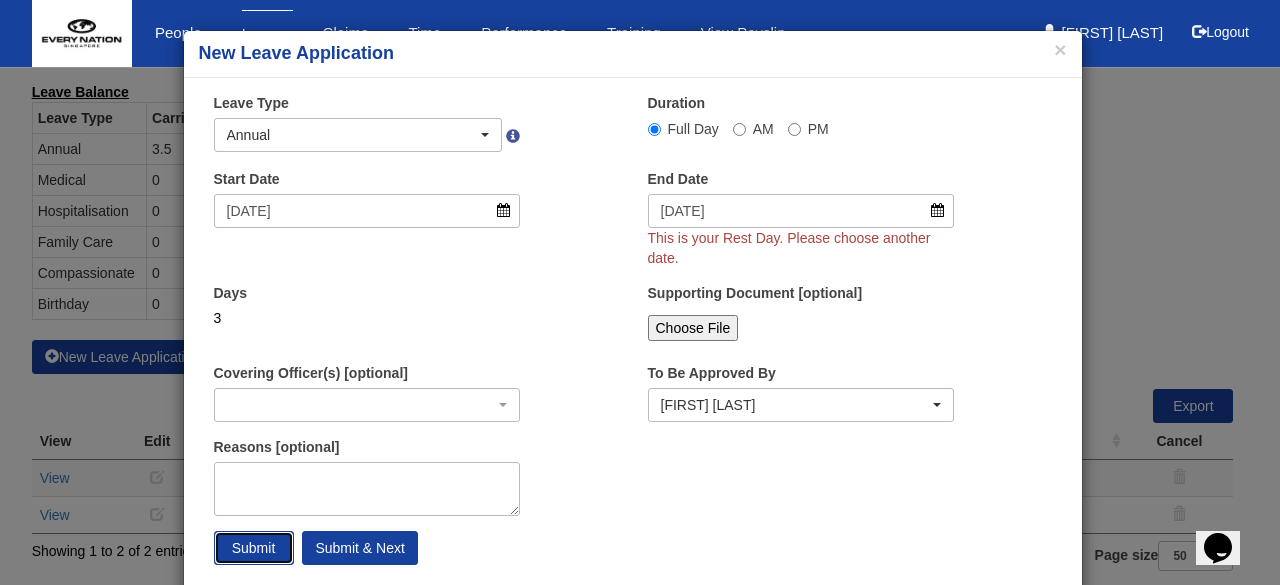 click on "Submit" at bounding box center [254, 548] 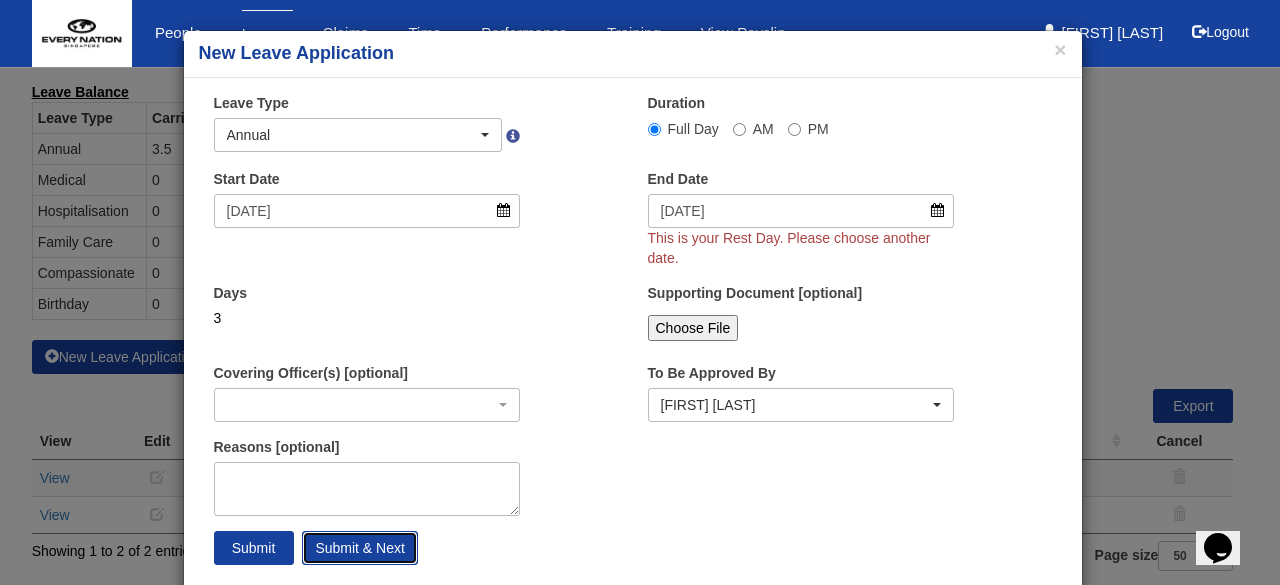 click on "Submit & Next" at bounding box center [359, 548] 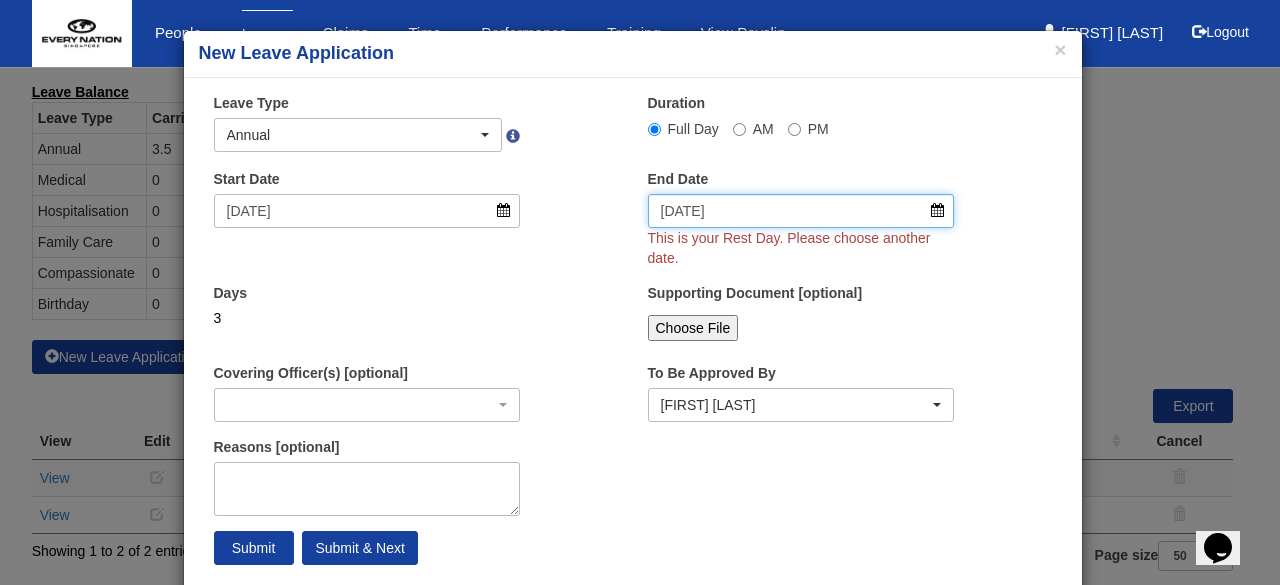 click on "14/7/2025" at bounding box center [801, 211] 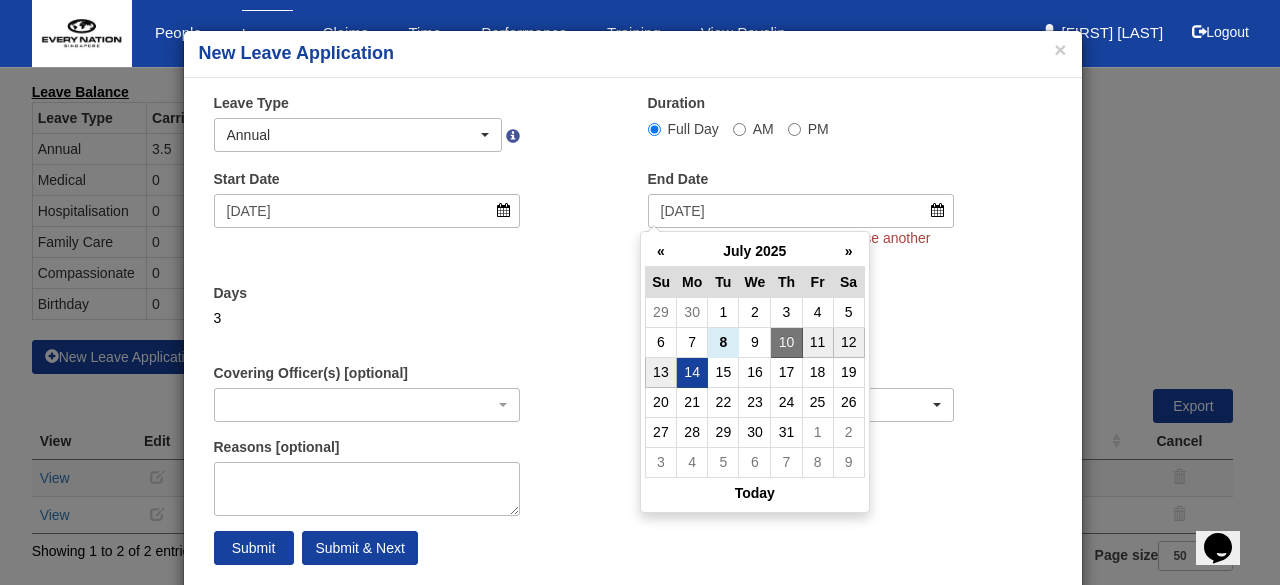 click on "12" at bounding box center (848, 342) 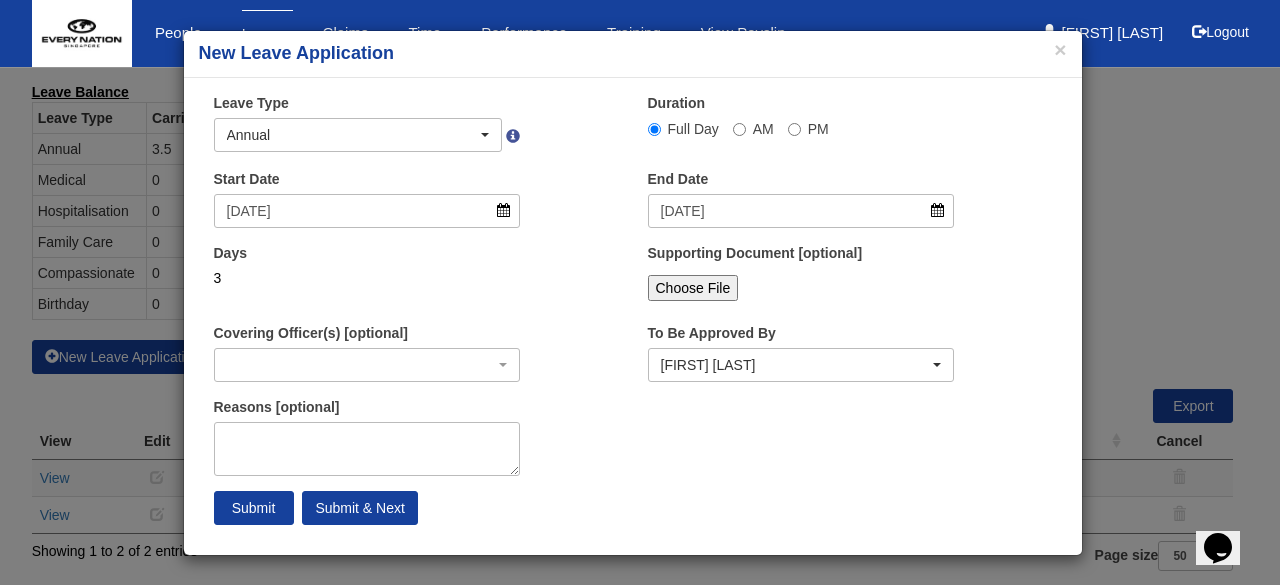 drag, startPoint x: 982, startPoint y: 175, endPoint x: 986, endPoint y: 153, distance: 22.36068 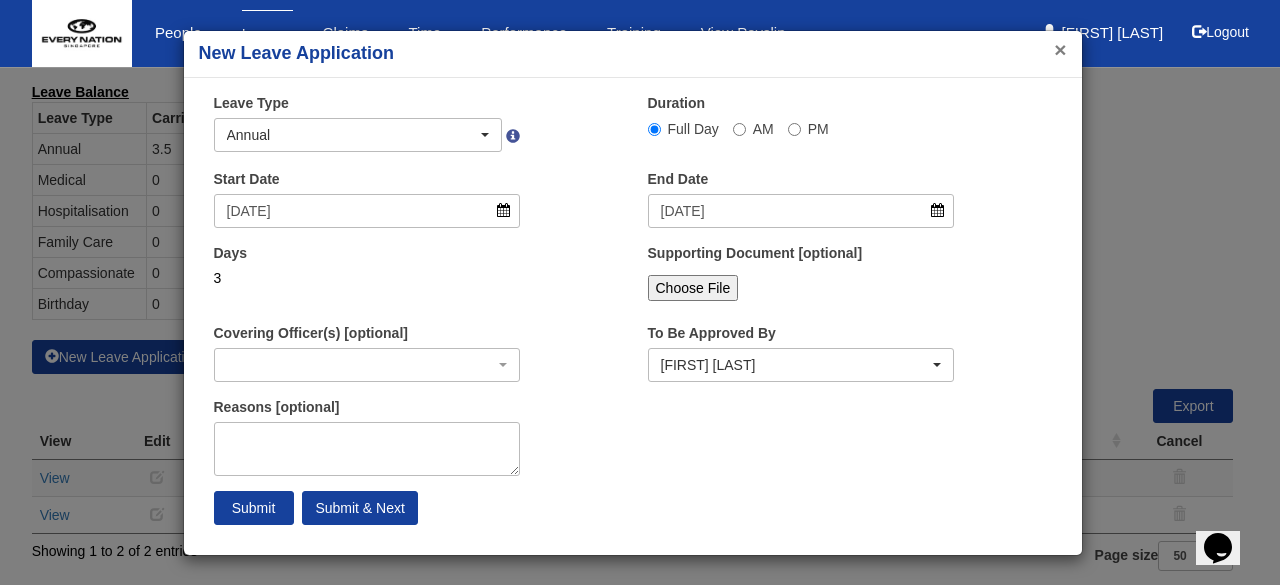 click on "×" at bounding box center [1060, 49] 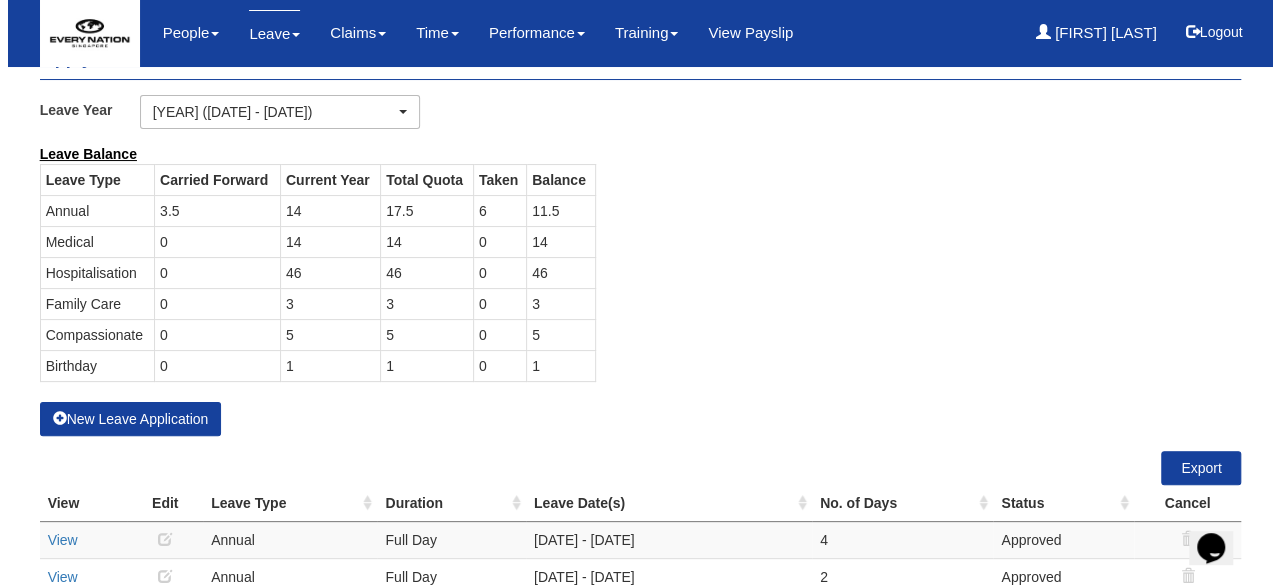 scroll, scrollTop: 8, scrollLeft: 0, axis: vertical 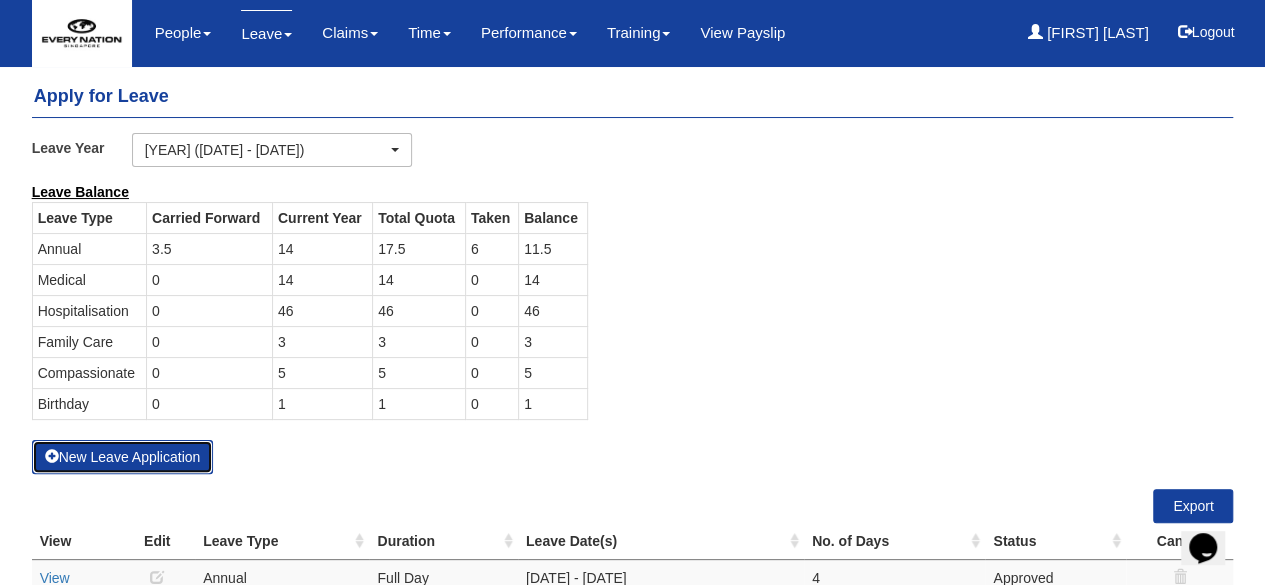 click on "New Leave Application" at bounding box center [123, 457] 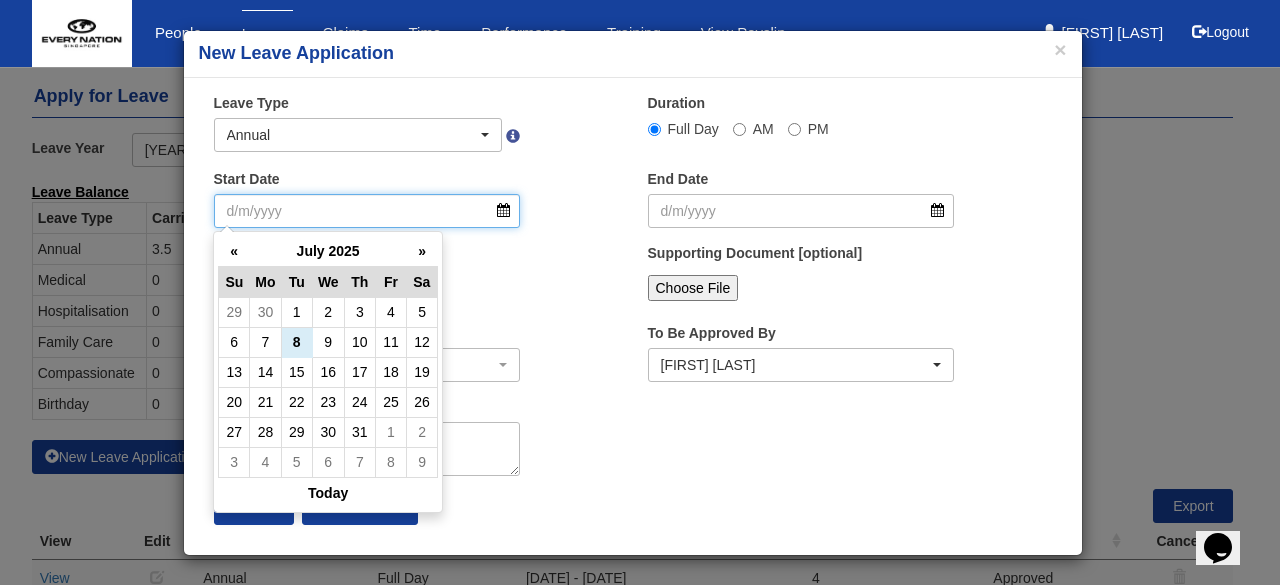 click on "Start Date" at bounding box center (367, 211) 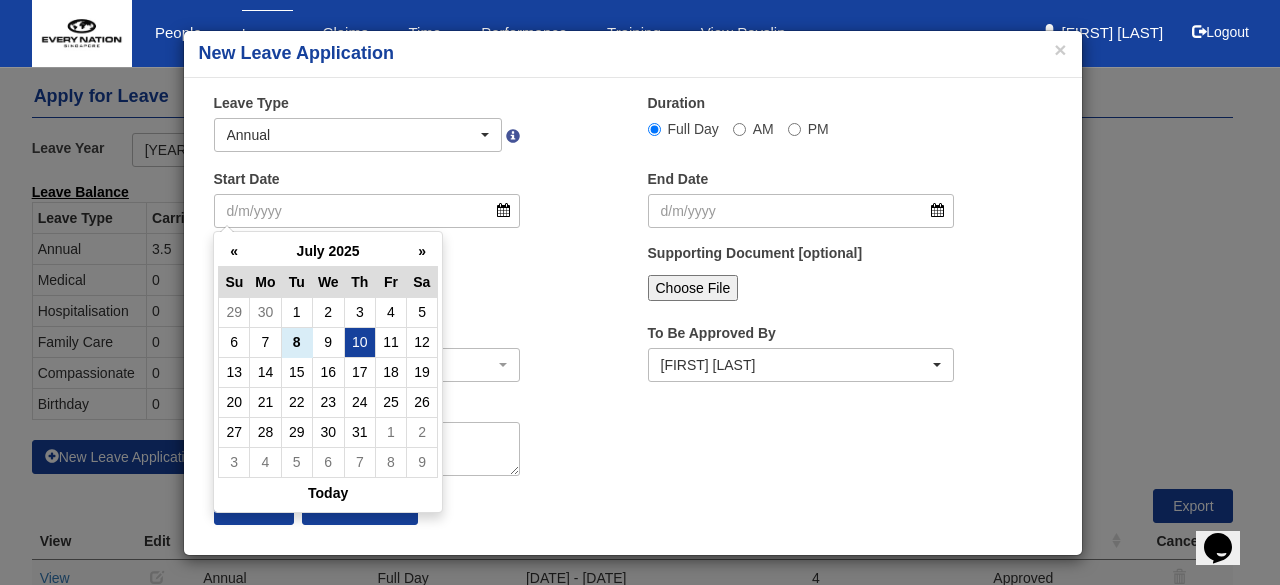 click on "10" at bounding box center [359, 312] 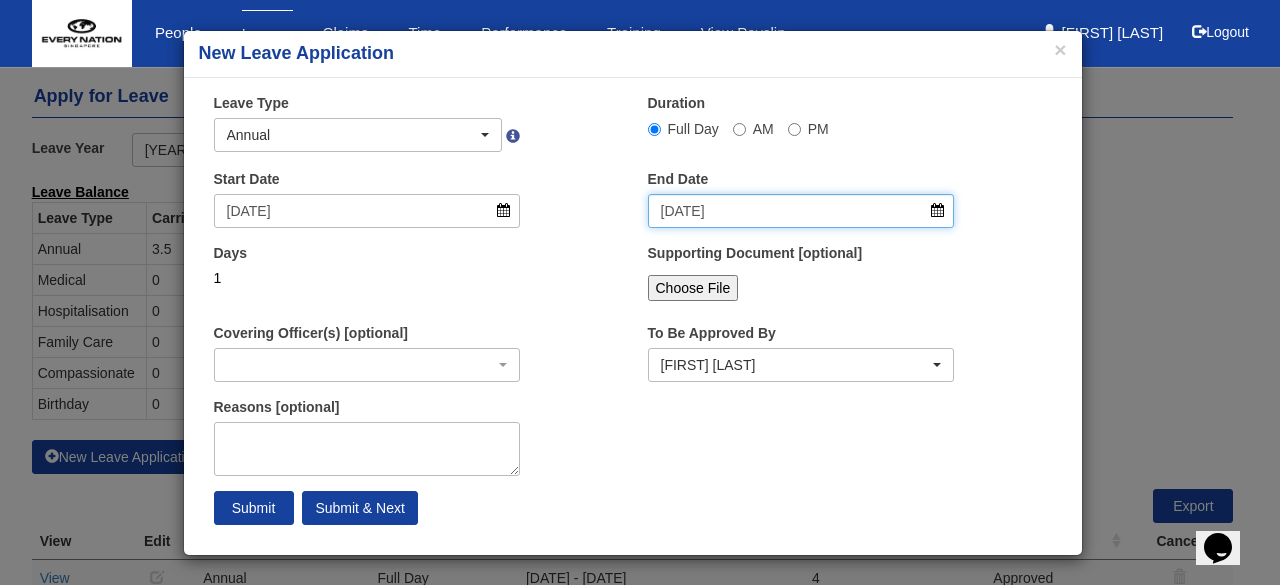 click on "10/7/2025" at bounding box center [801, 211] 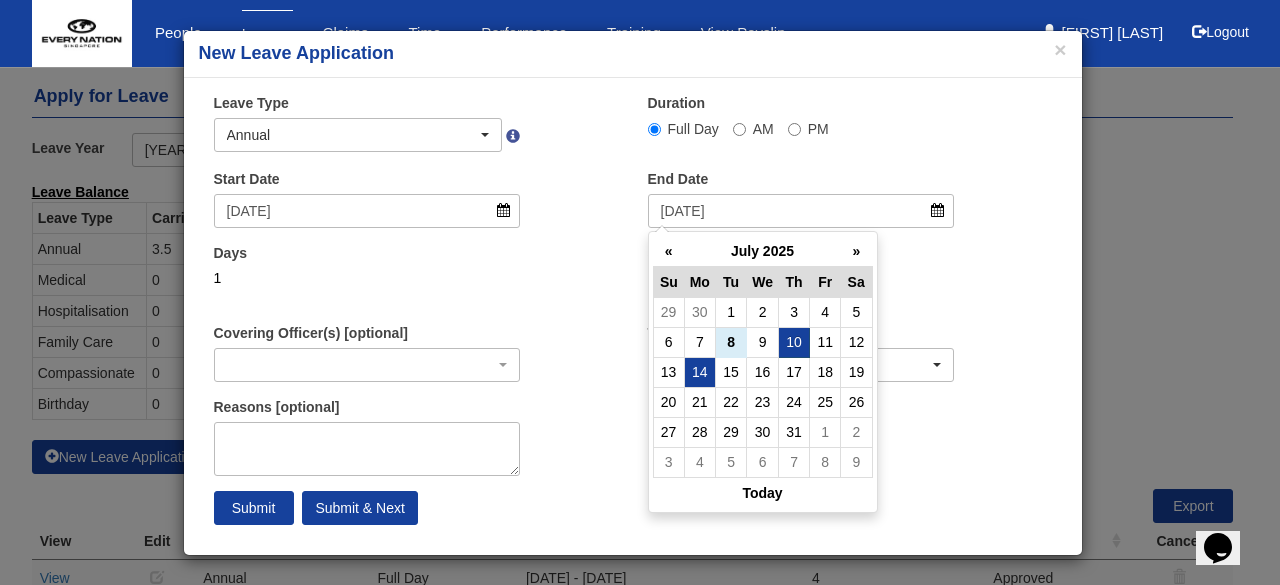 click on "14" at bounding box center (699, 312) 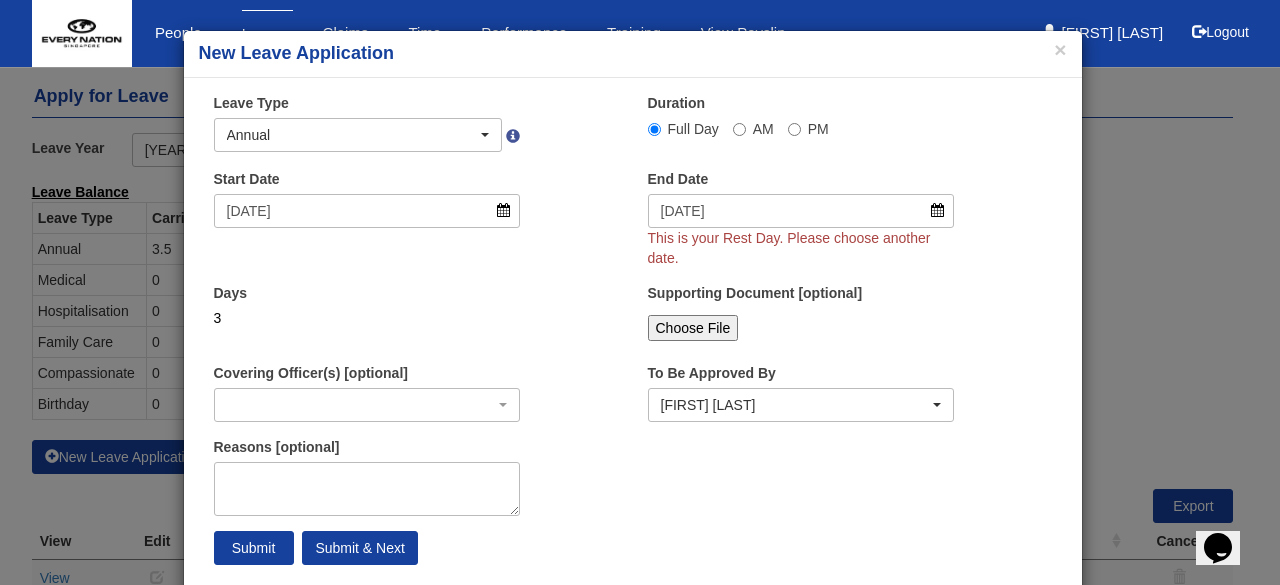 scroll, scrollTop: 19, scrollLeft: 0, axis: vertical 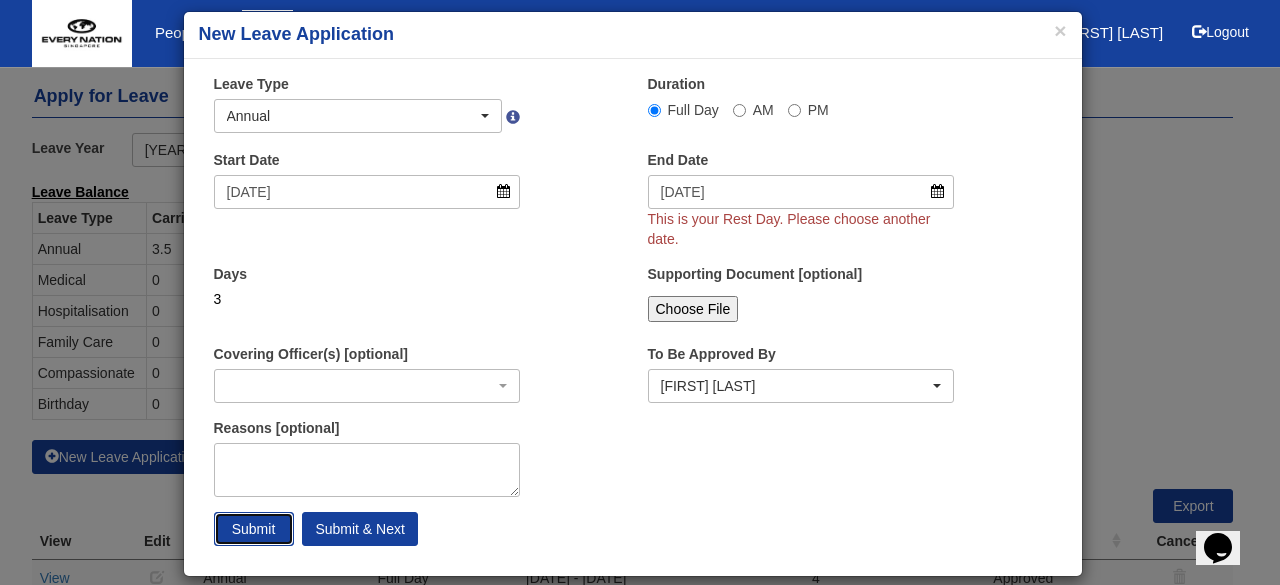 click on "Submit" at bounding box center (254, 529) 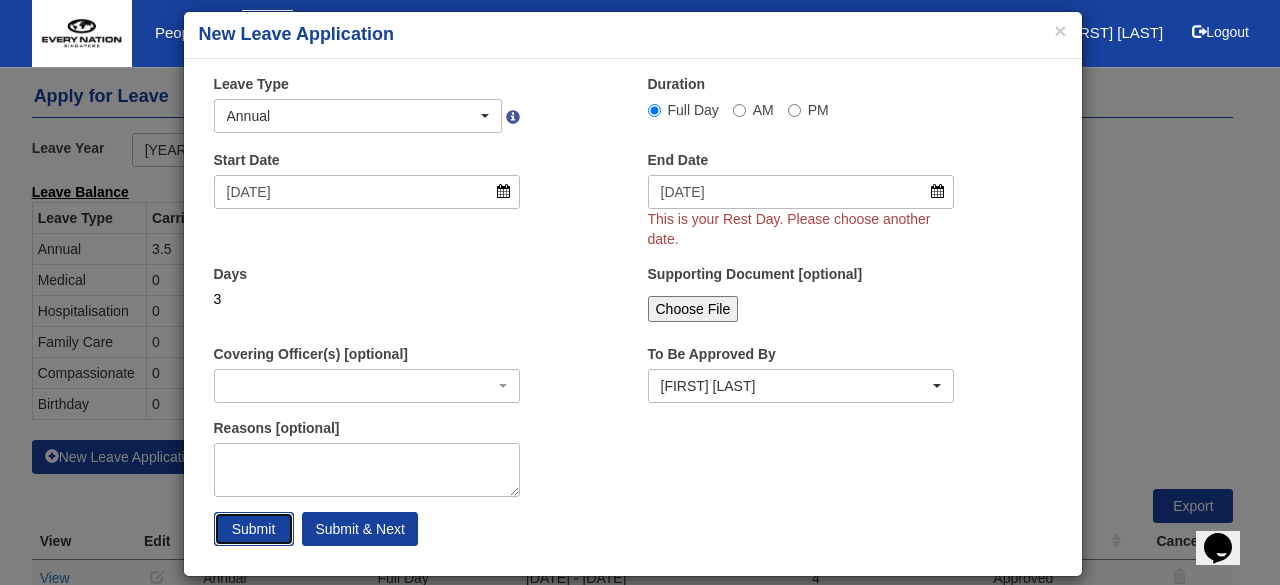 click on "Submit" at bounding box center [254, 529] 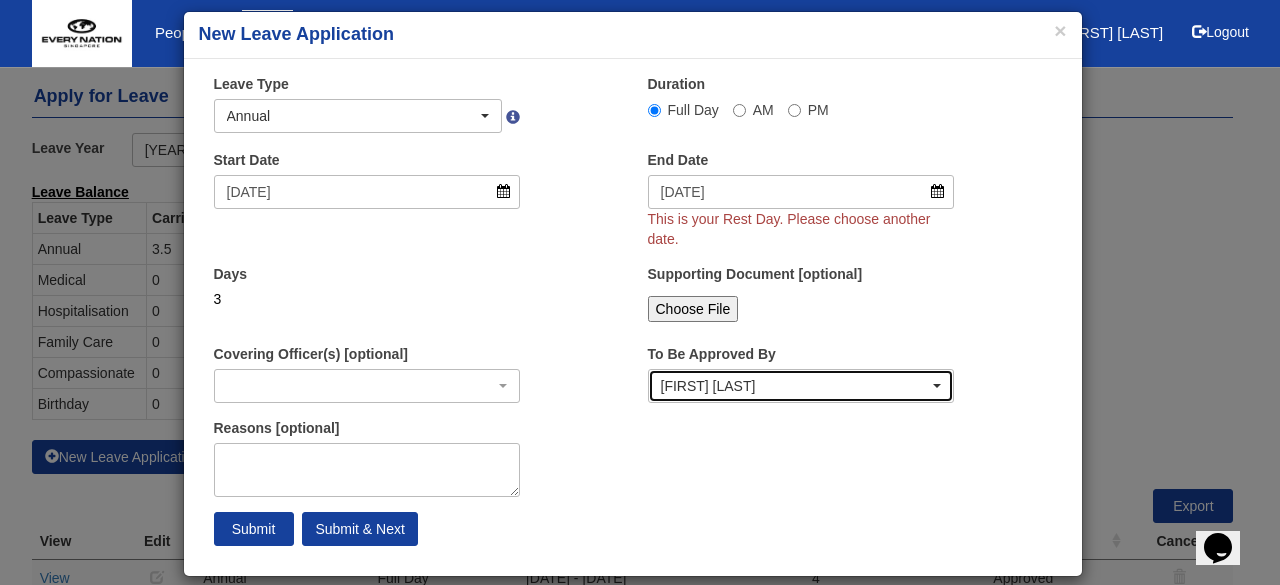click on "Vicki Tekwani" at bounding box center [358, 116] 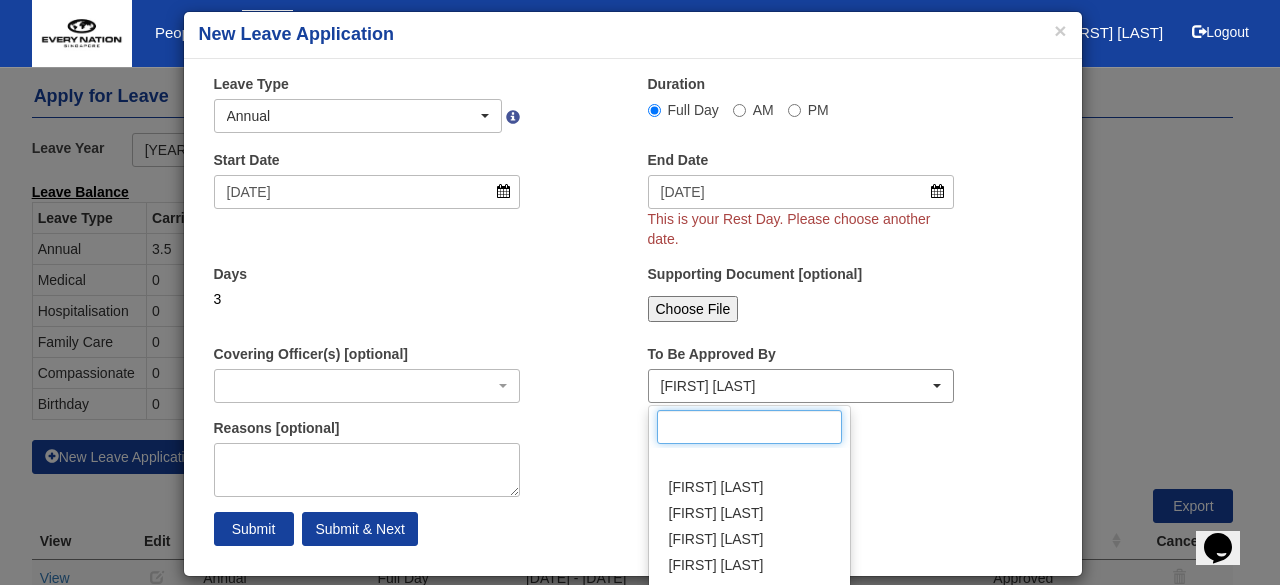 scroll, scrollTop: 208, scrollLeft: 0, axis: vertical 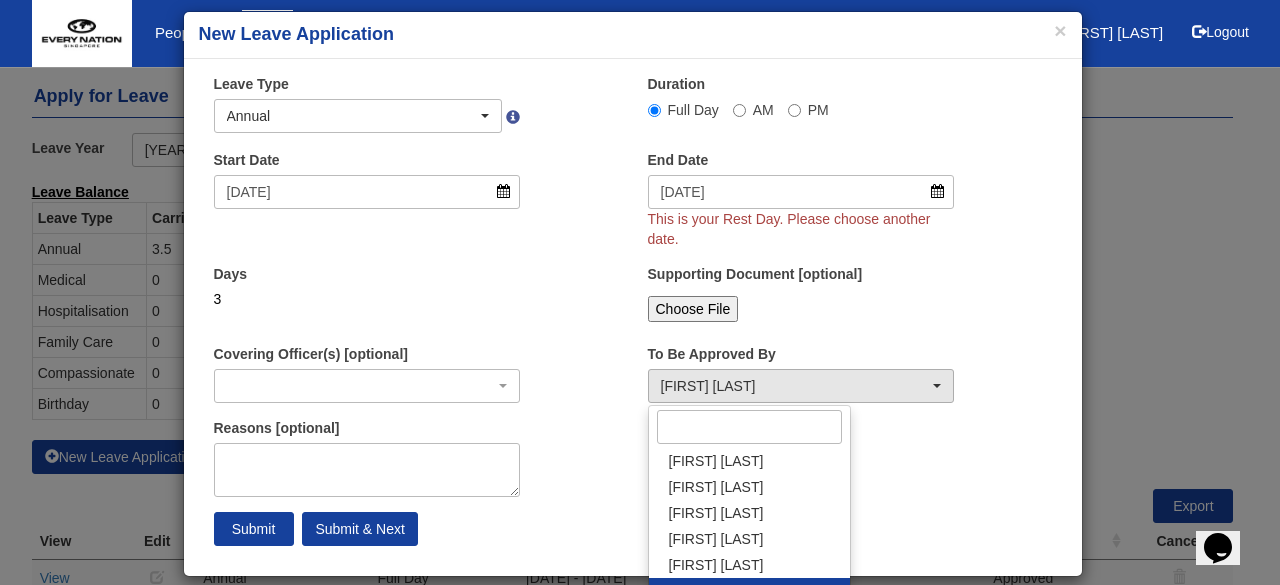 click on "Vicki Tekwani" at bounding box center (716, 591) 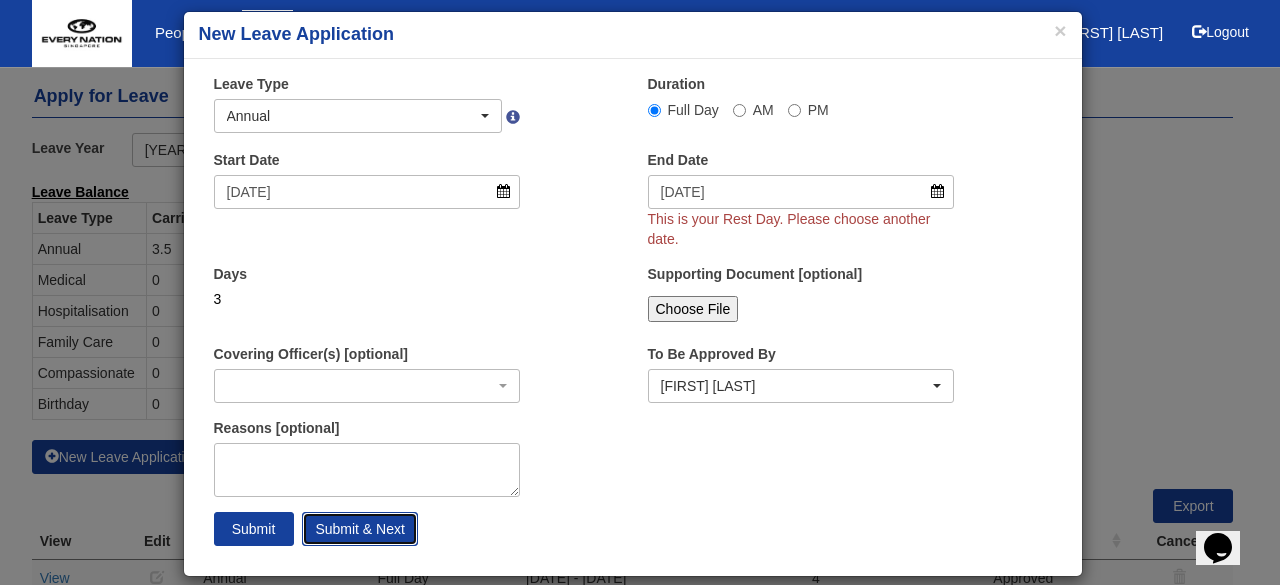 click on "Submit & Next" at bounding box center [359, 529] 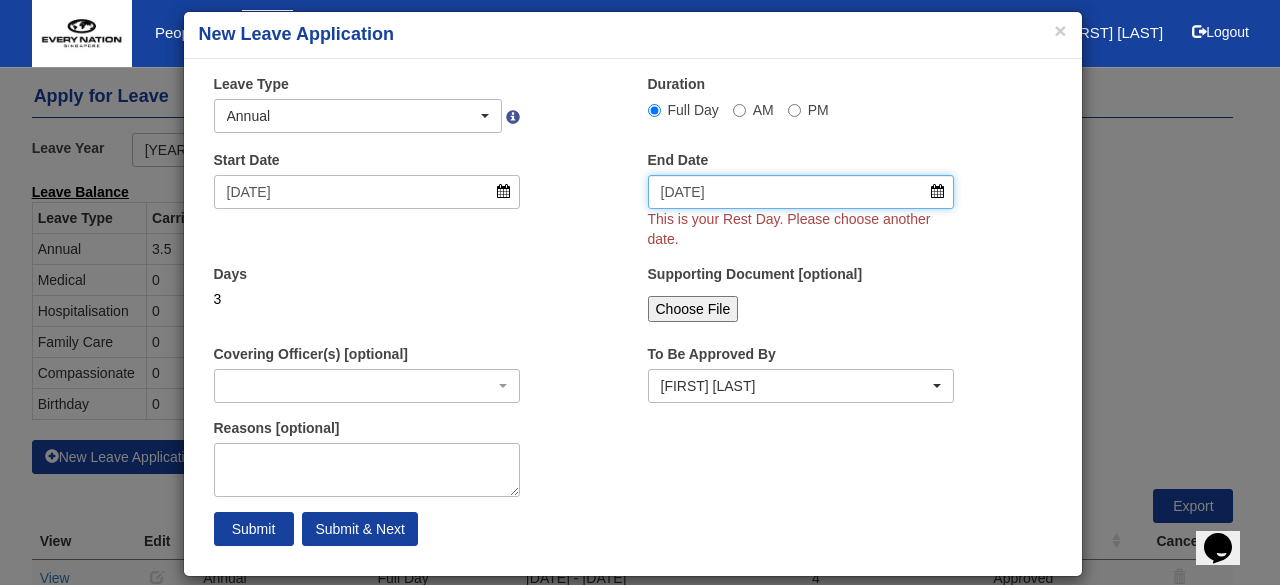 click on "14/7/2025" at bounding box center [801, 192] 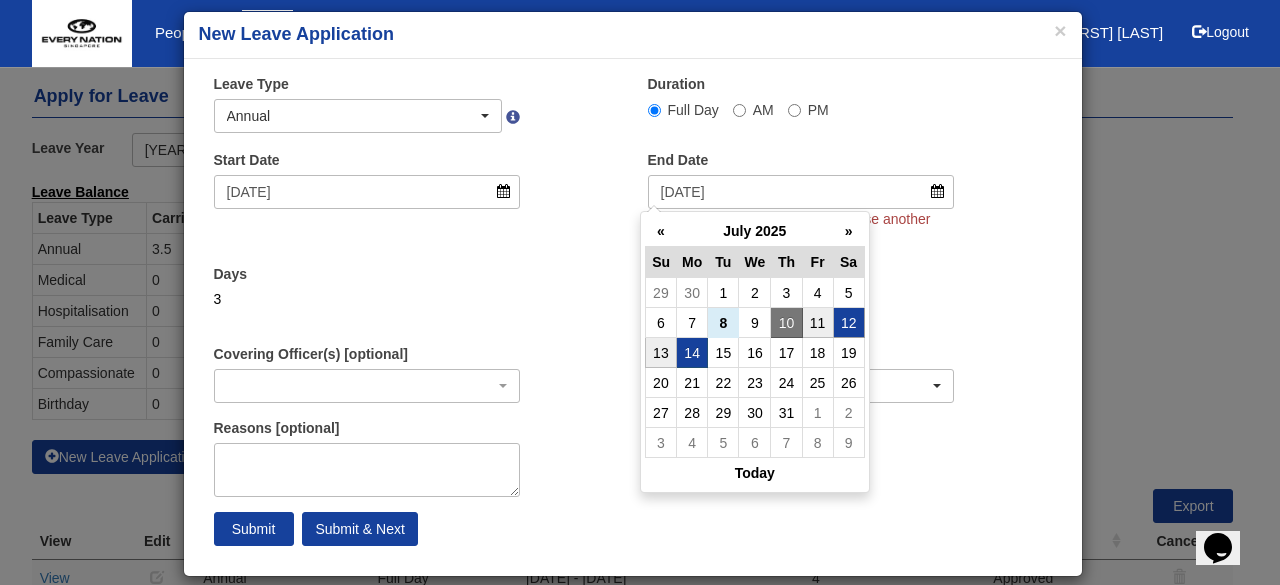click on "12" at bounding box center [848, 323] 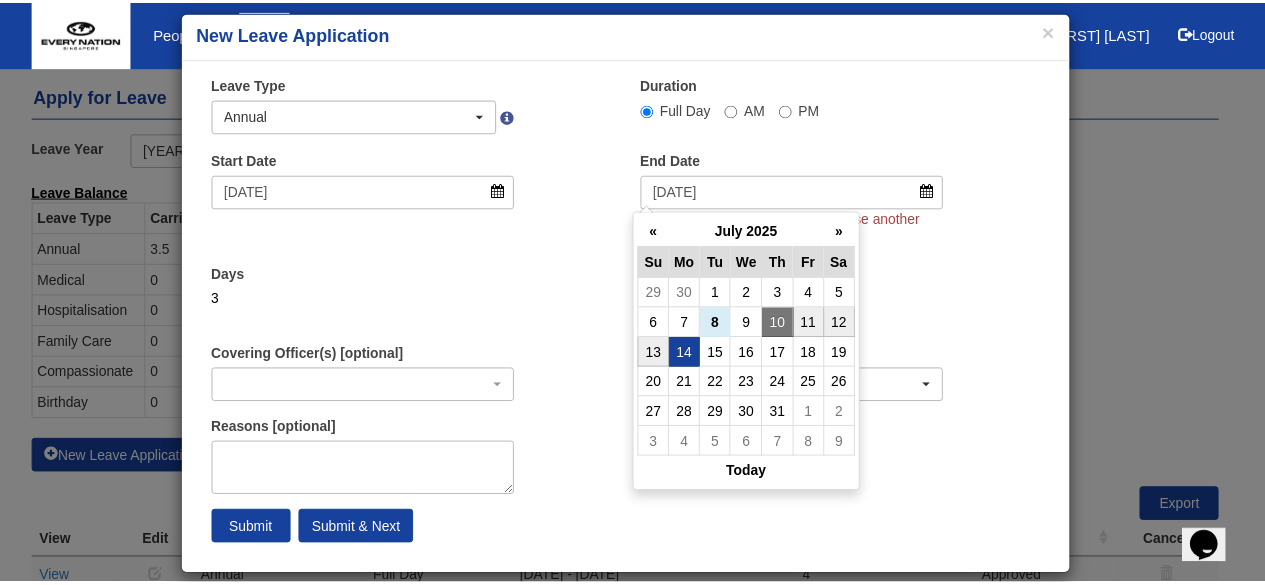 scroll, scrollTop: 0, scrollLeft: 0, axis: both 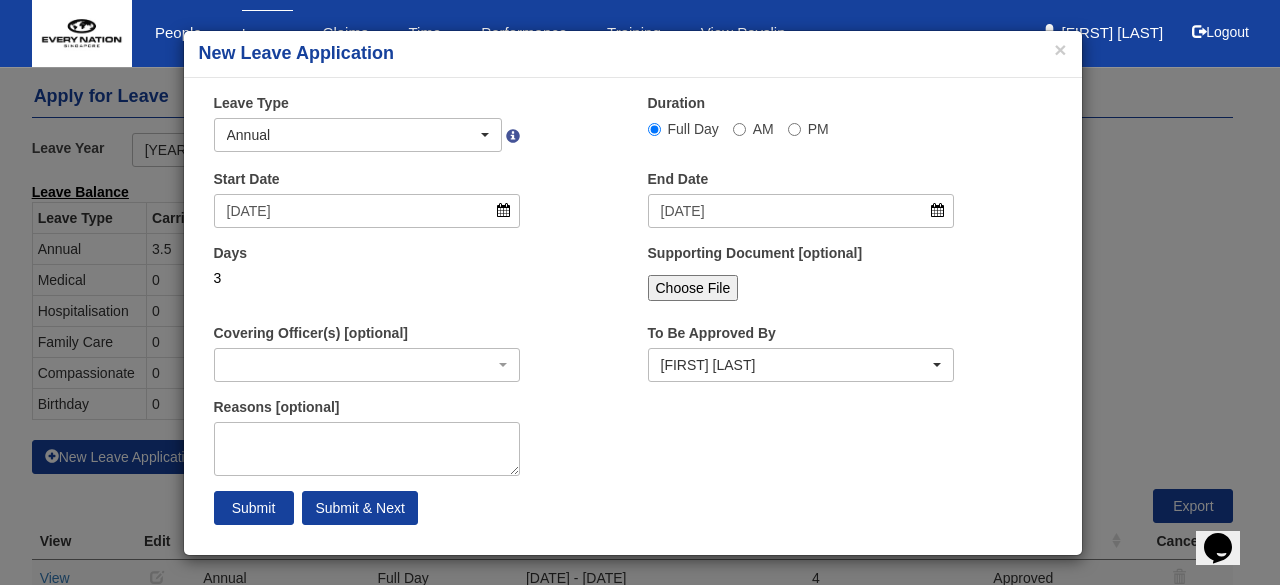 click on "Choose File" at bounding box center [801, 288] 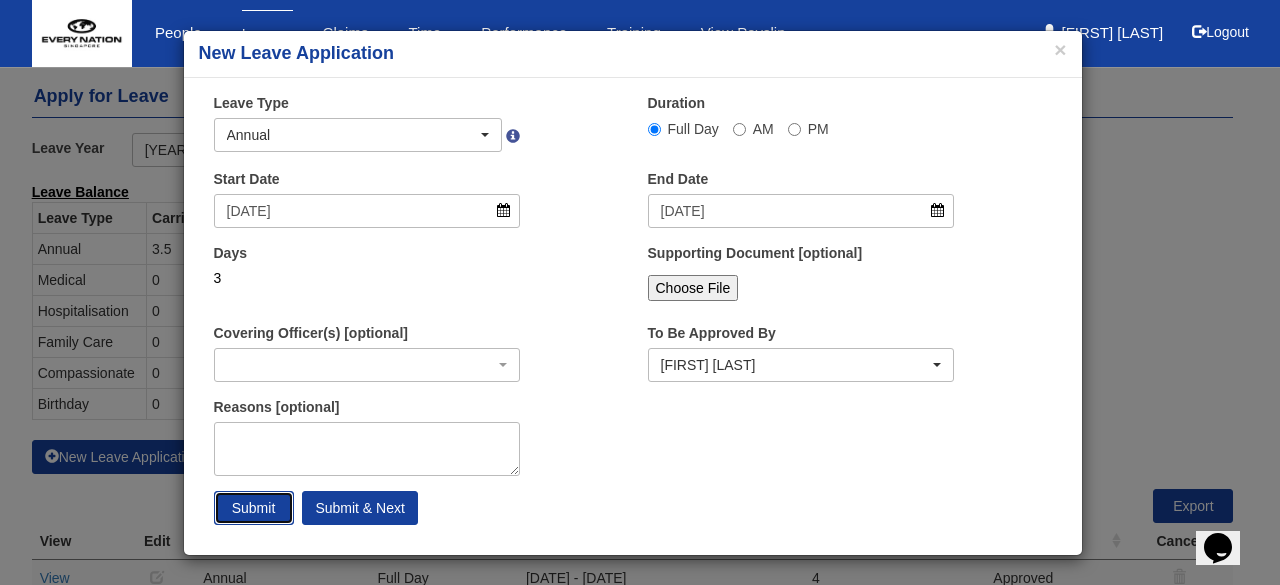click on "Submit" at bounding box center [254, 508] 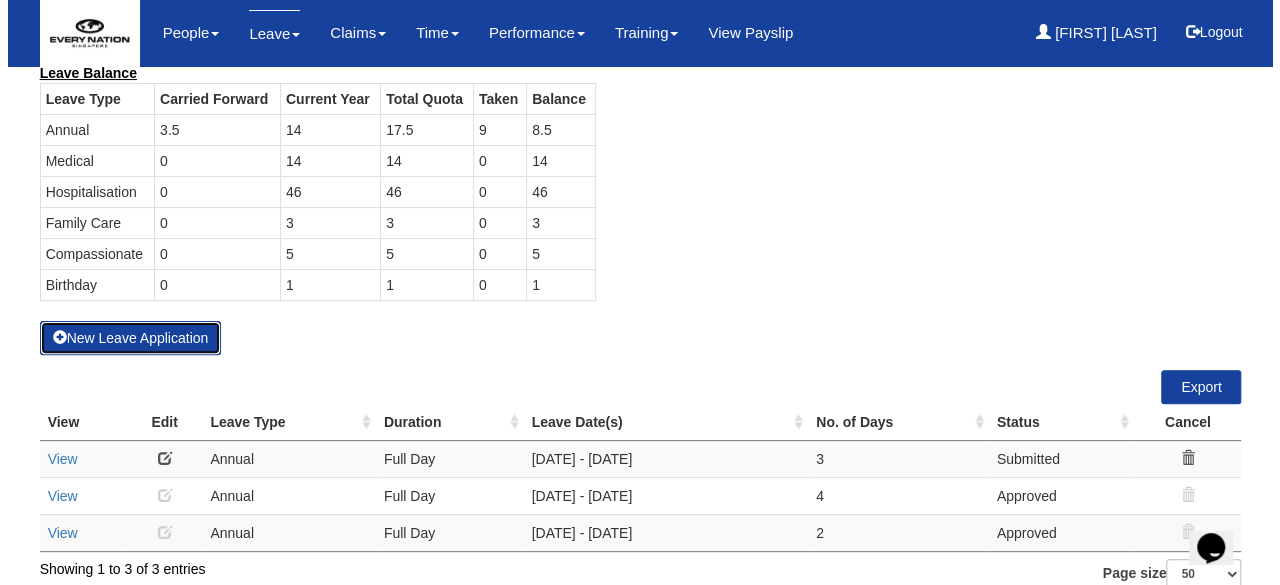 scroll, scrollTop: 144, scrollLeft: 0, axis: vertical 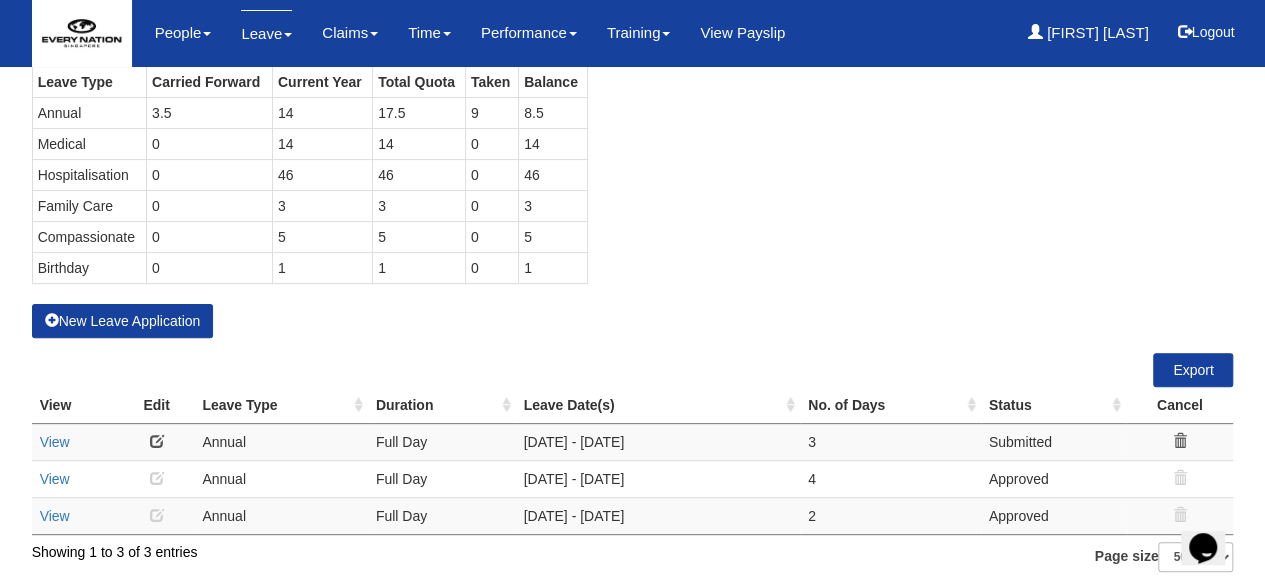 click at bounding box center [157, 441] 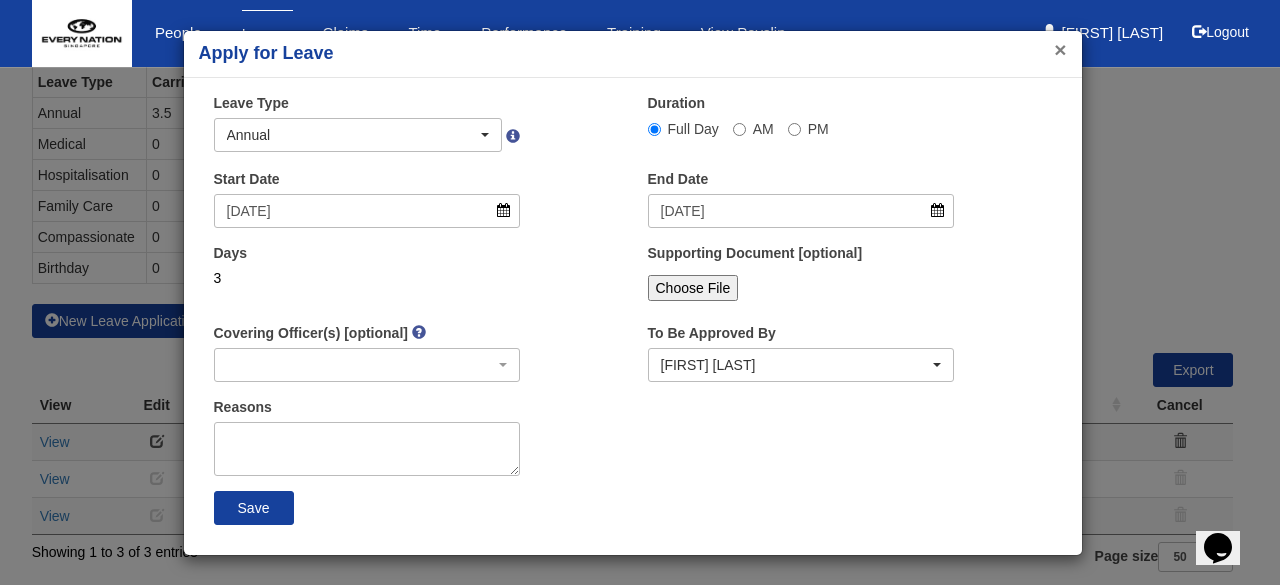 click on "×" at bounding box center (1060, 49) 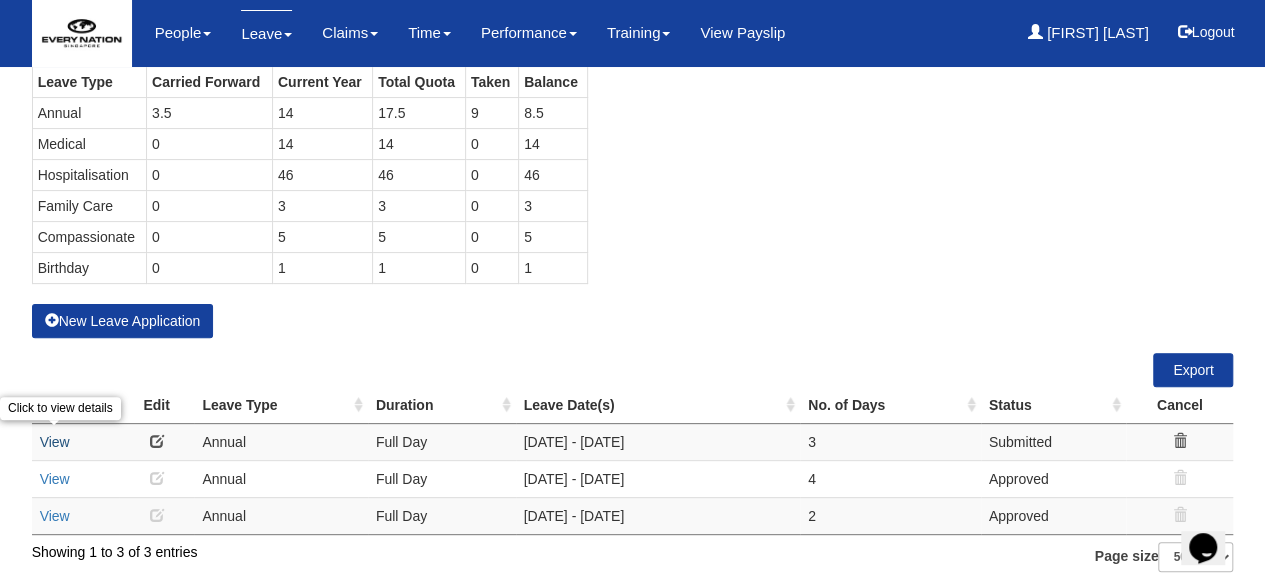 click on "View" at bounding box center (55, 442) 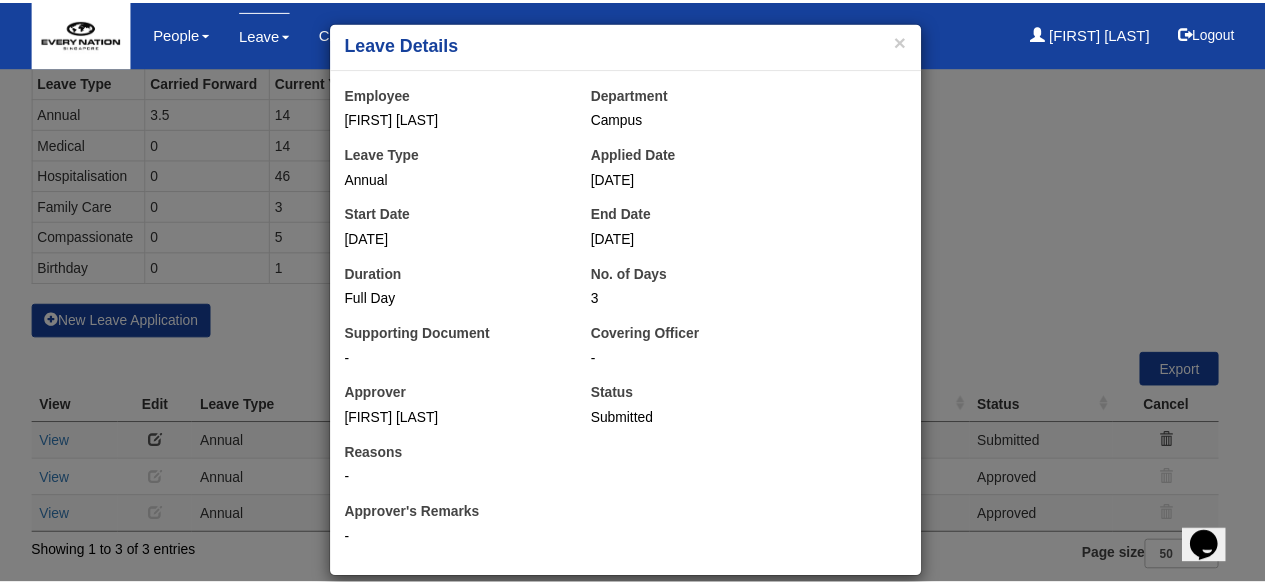 scroll, scrollTop: 0, scrollLeft: 0, axis: both 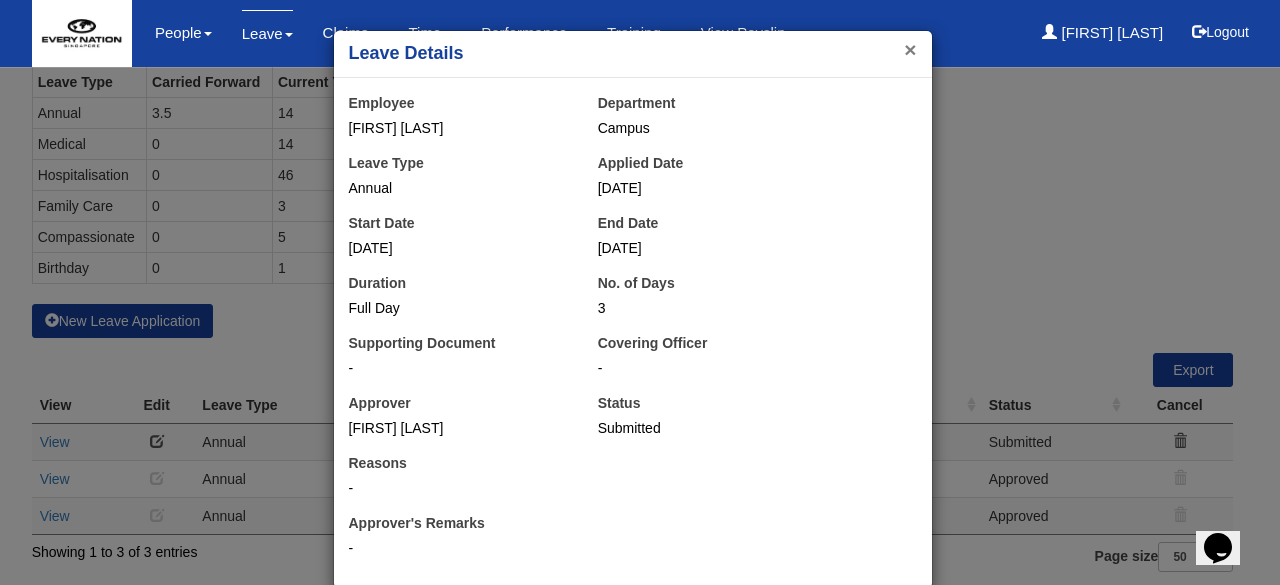 click on "×" at bounding box center [910, 49] 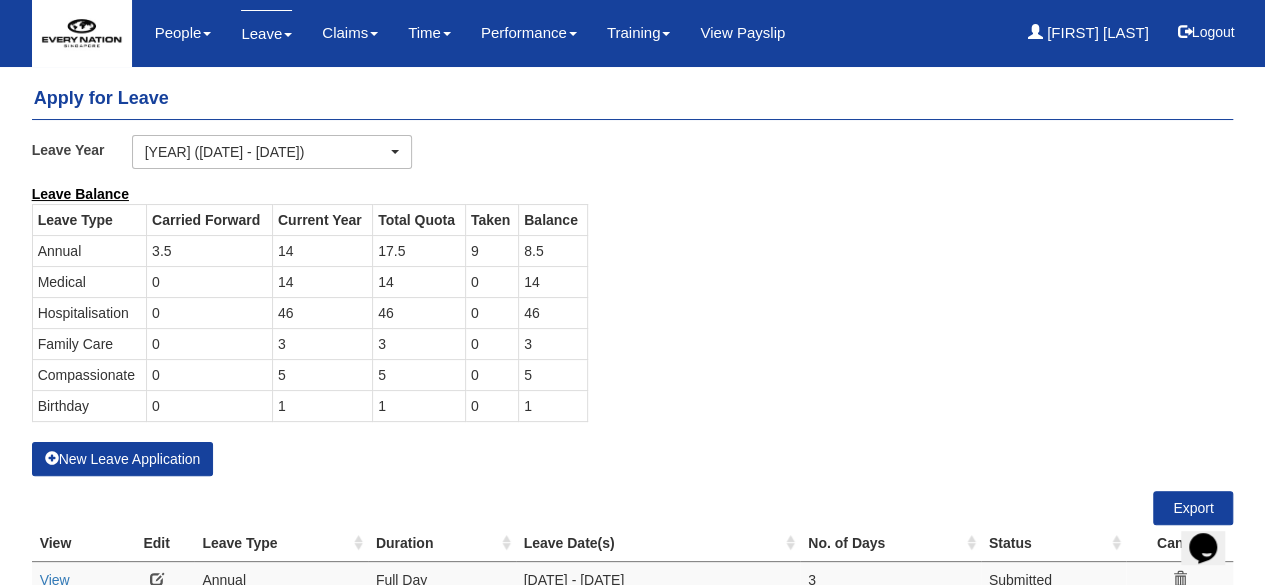 scroll, scrollTop: 0, scrollLeft: 0, axis: both 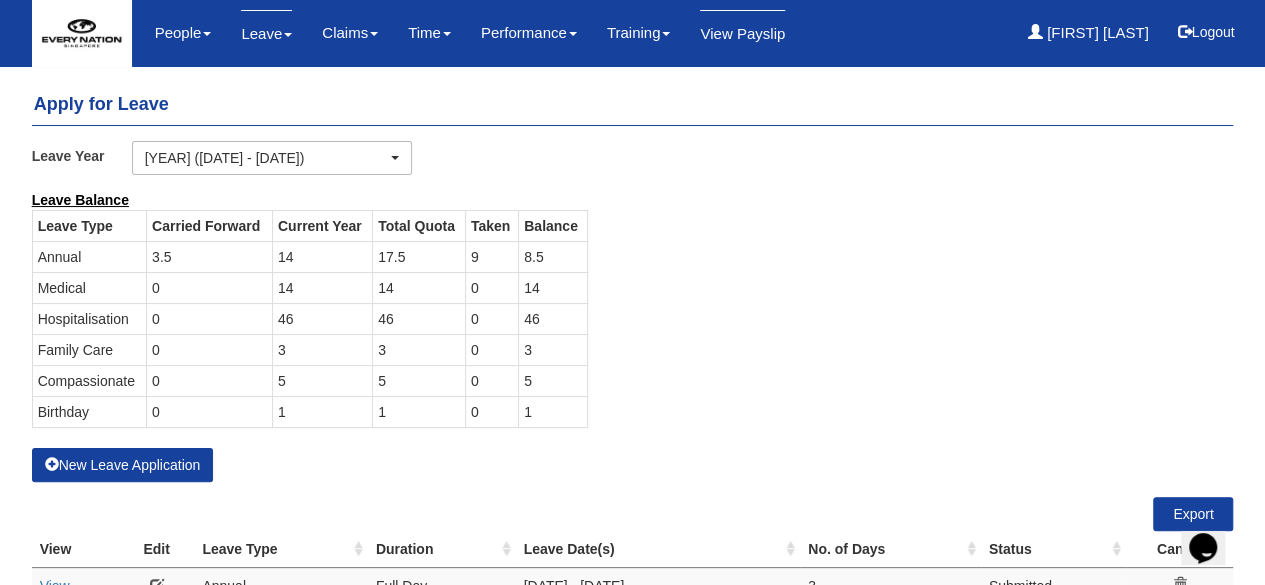 click on "View Payslip" at bounding box center [742, 33] 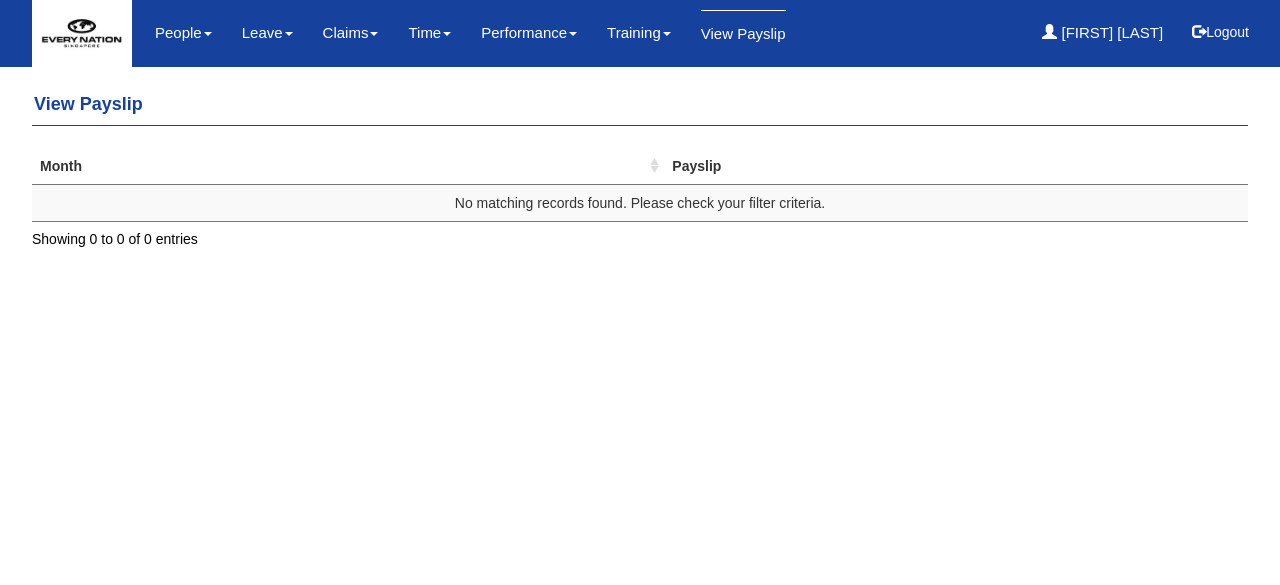 scroll, scrollTop: 0, scrollLeft: 0, axis: both 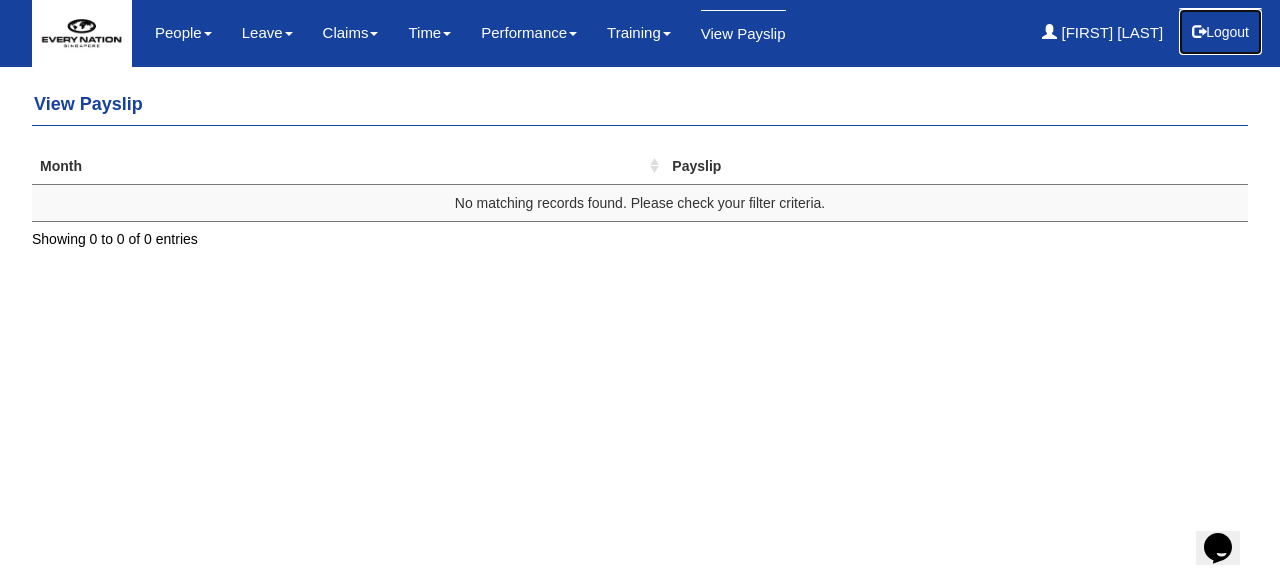 click on "Logout" at bounding box center [1220, 32] 